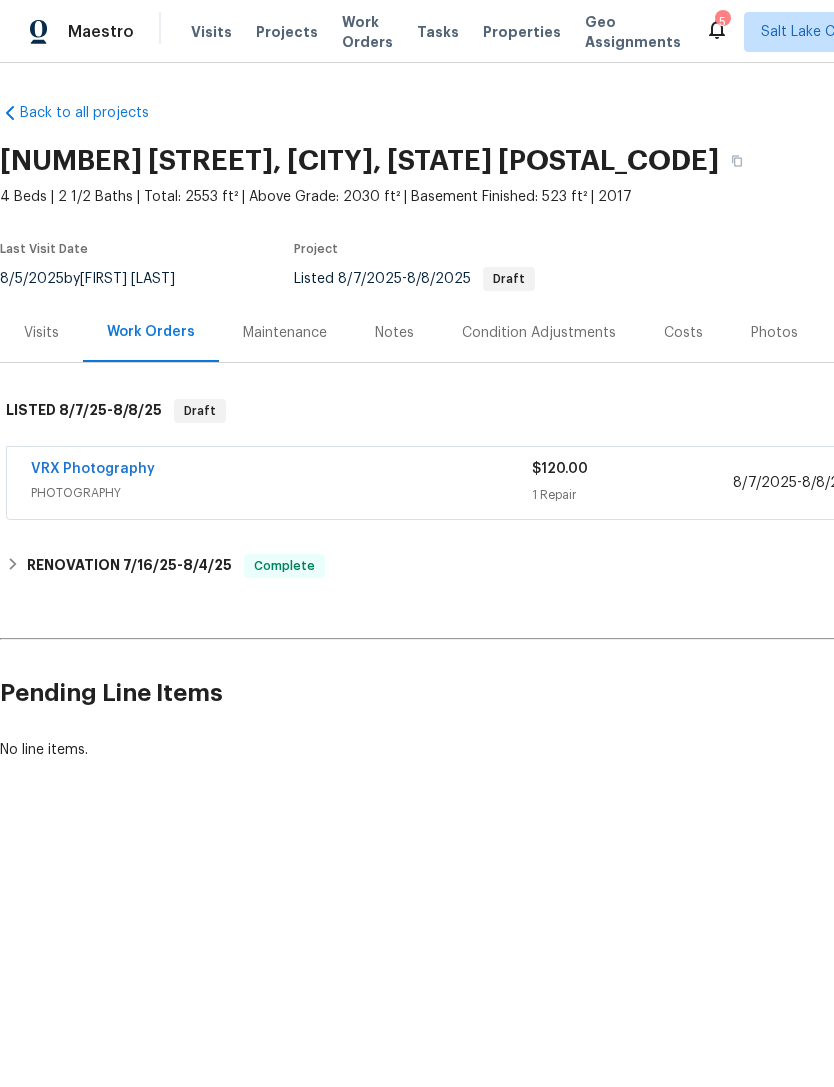 scroll, scrollTop: 0, scrollLeft: 0, axis: both 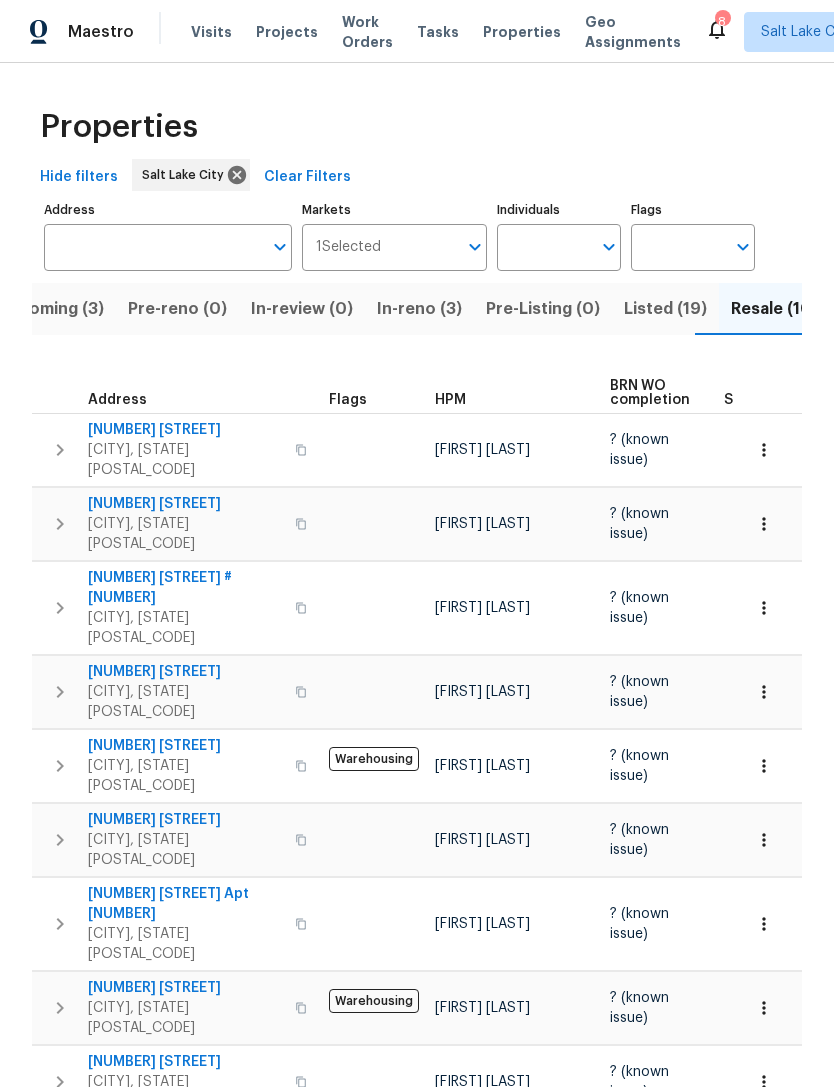 click on "Address" at bounding box center [153, 247] 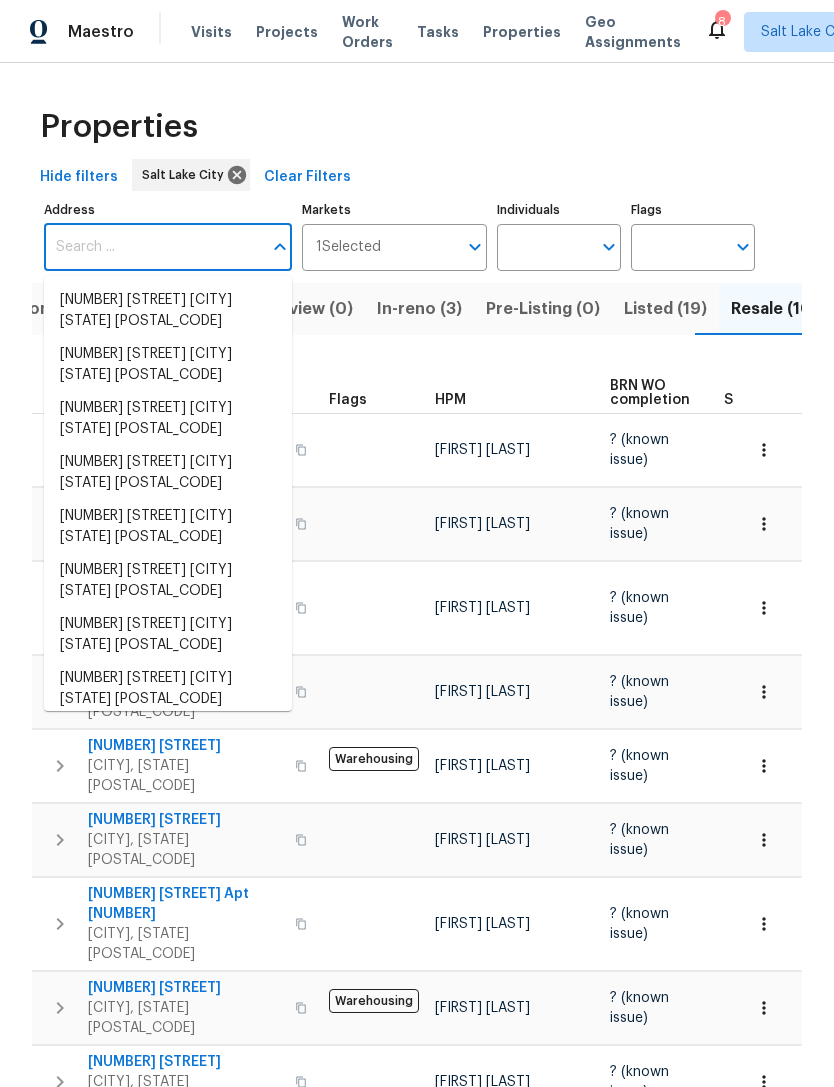 click on "Address" at bounding box center (153, 247) 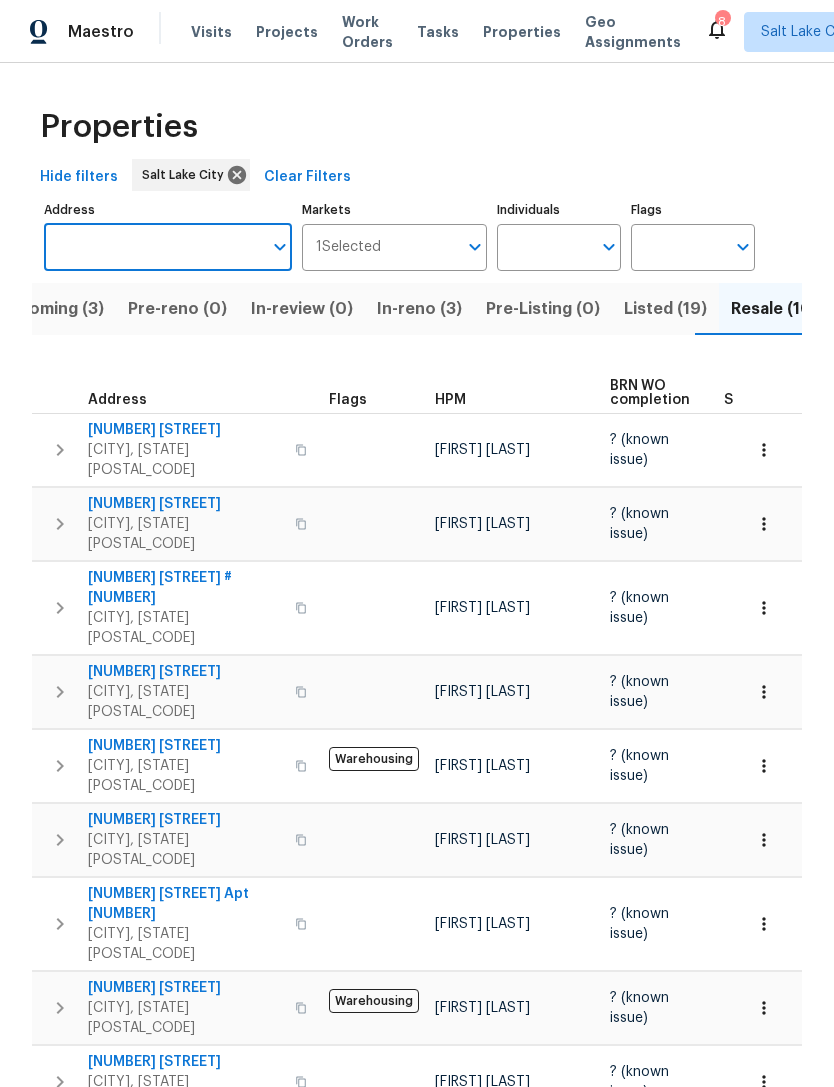 paste on "[NUMBER] [STREET], [CITY], [STATE] [POSTAL_CODE]" 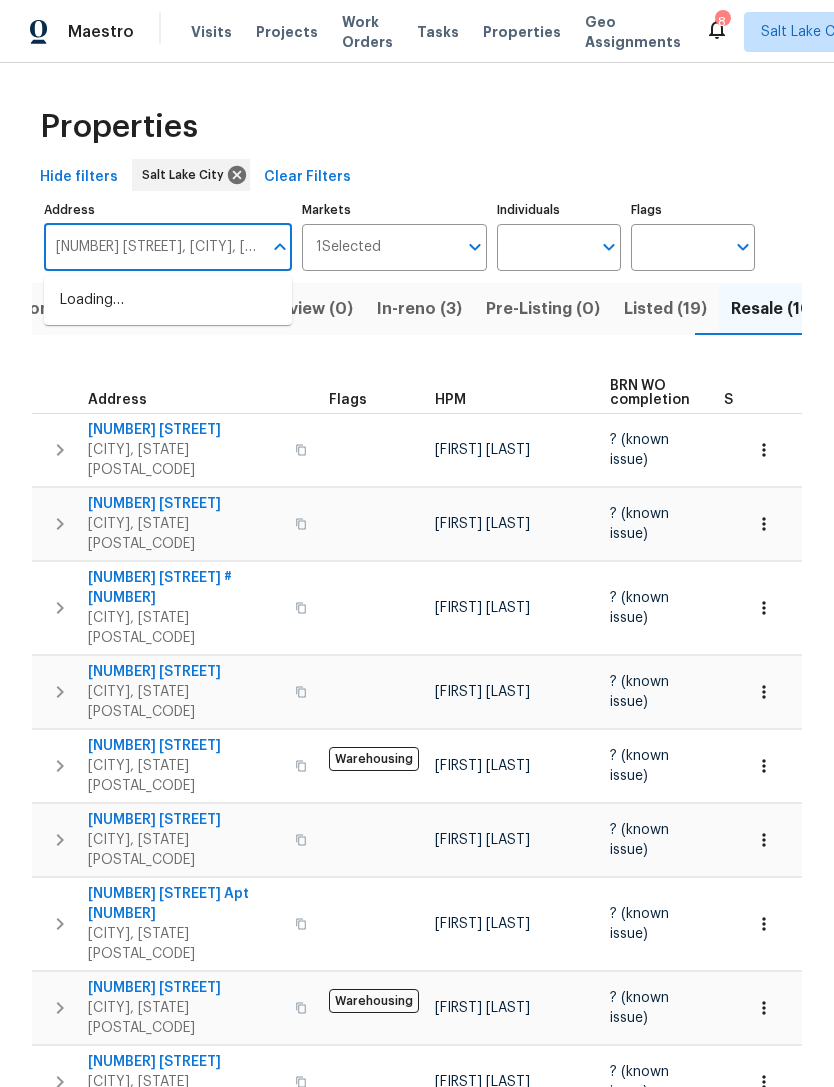type on "[NUMBER] [STREET], [CITY], [STATE] [POSTAL_CODE]" 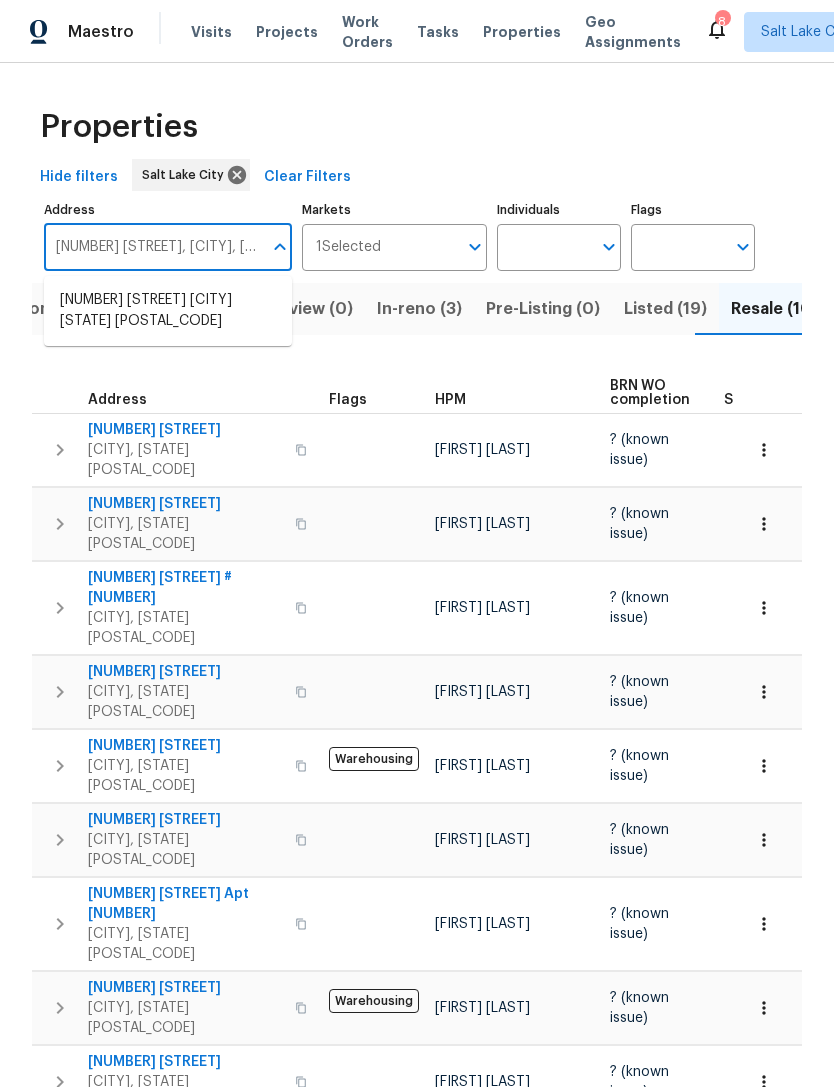 click on "[NUMBER] [STREET] [CITY] [STATE] [POSTAL_CODE]" at bounding box center (168, 311) 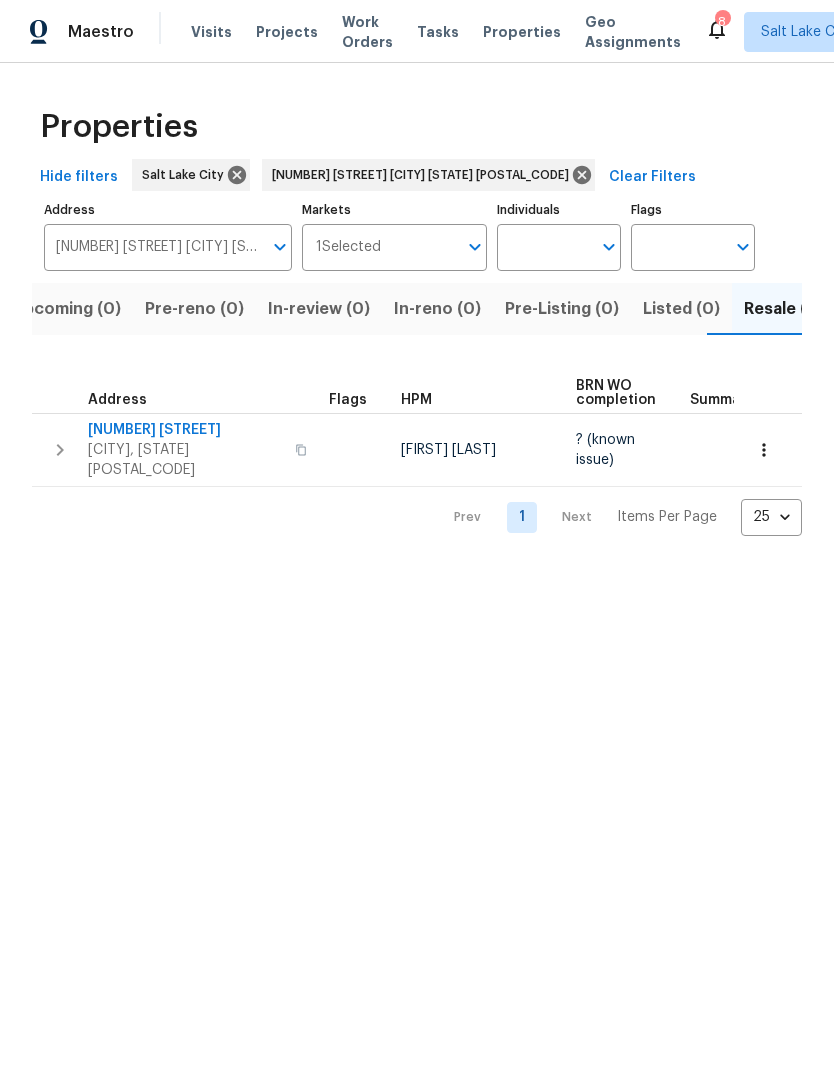 scroll, scrollTop: 0, scrollLeft: 32, axis: horizontal 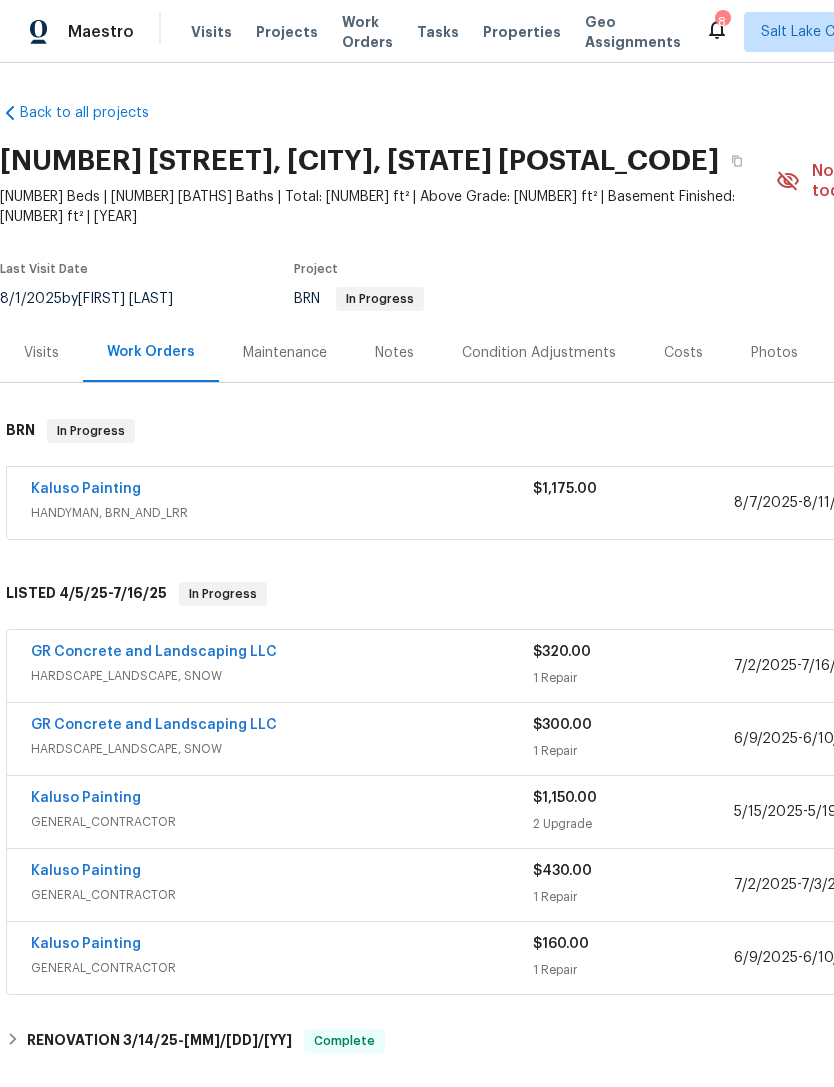 click on "Kaluso Painting" at bounding box center (86, 489) 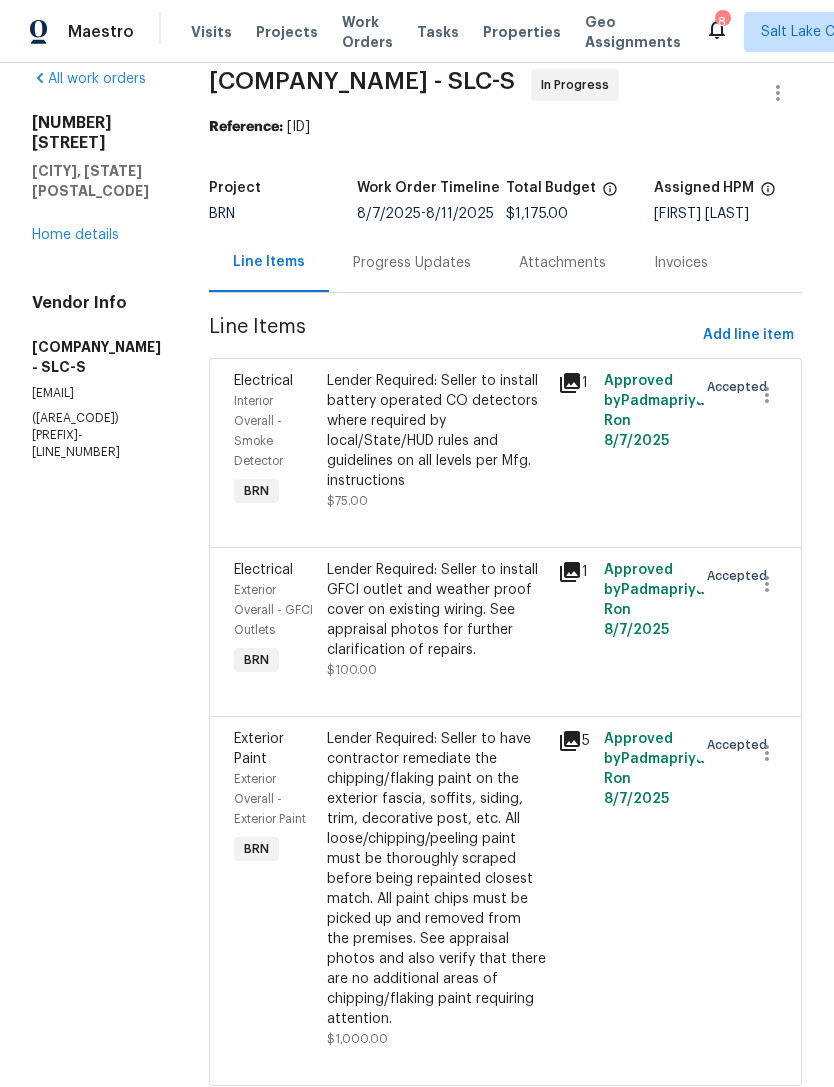 scroll, scrollTop: 25, scrollLeft: 0, axis: vertical 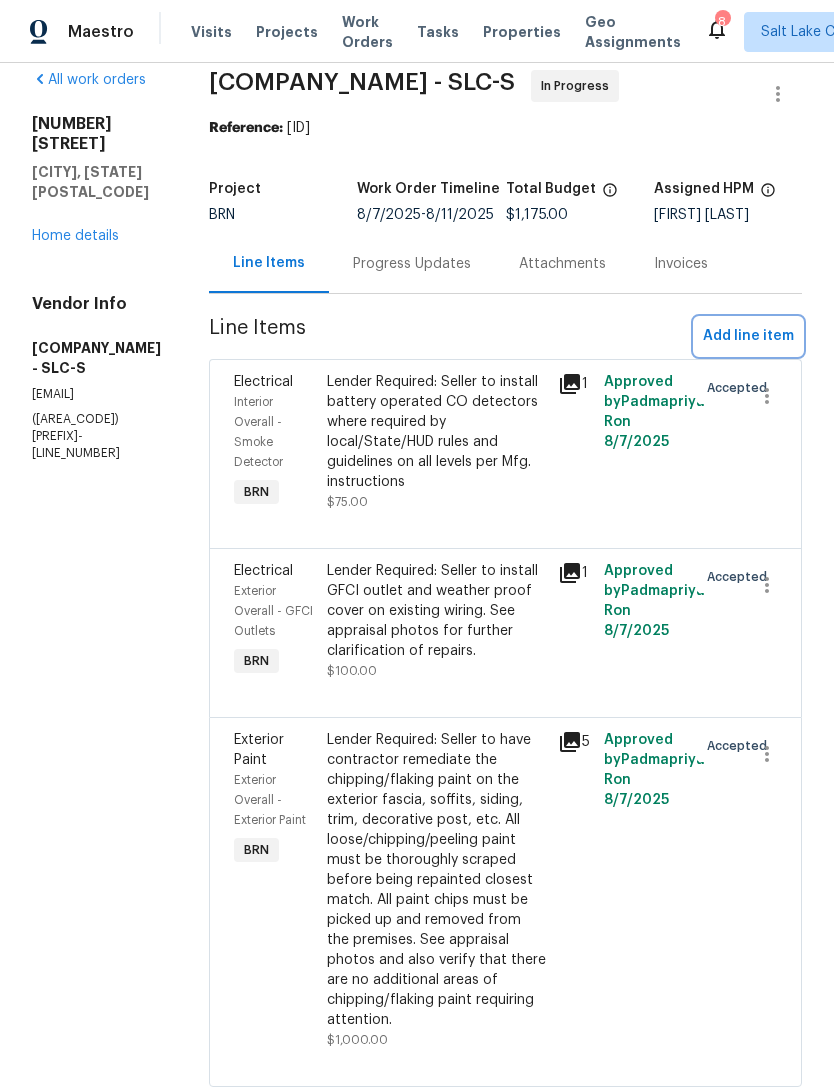 click on "Add line item" at bounding box center [748, 336] 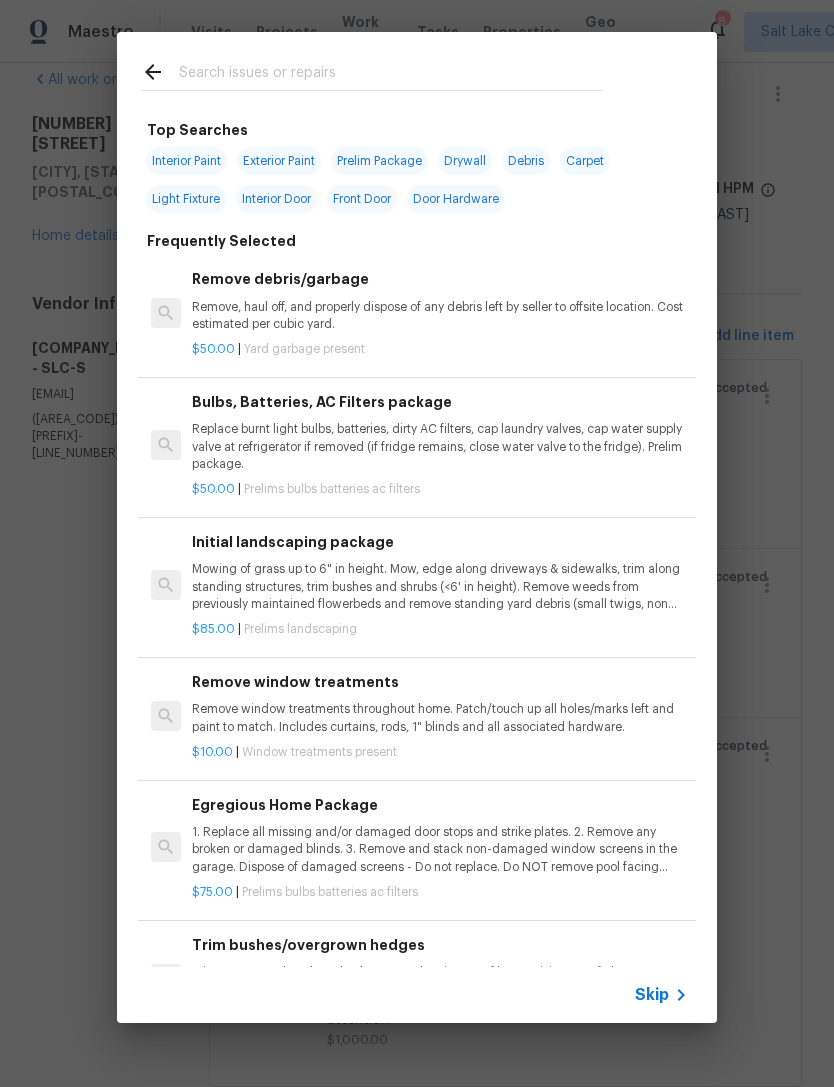 click at bounding box center (391, 75) 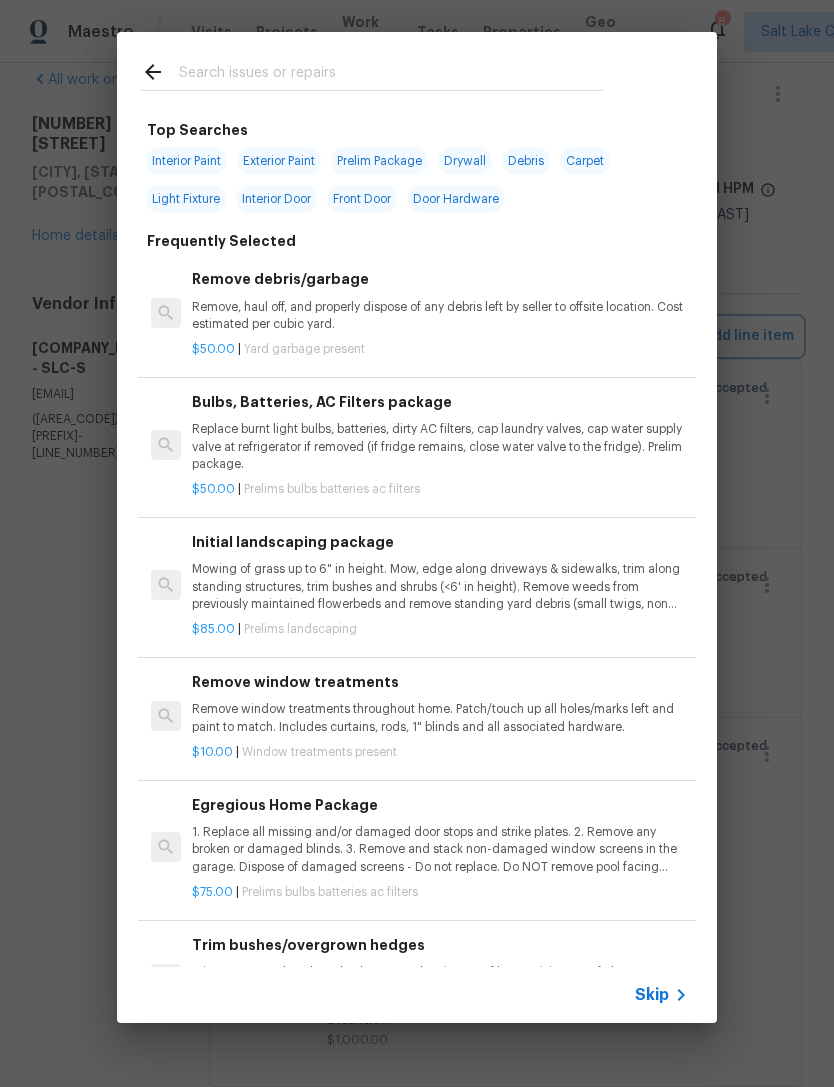 click on "Top Searches Interior Paint Exterior Paint Prelim Package Drywall Debris Carpet Light Fixture Interior Door Front Door Door Hardware Frequently Selected Remove debris/garbage Remove, haul off, and properly dispose of any debris left by seller to offsite location. Cost estimated per cubic yard. $50.00   |   Yard garbage present Bulbs, Batteries, AC Filters package Replace burnt light bulbs, batteries, dirty AC filters, cap laundry valves, cap water supply valve at refrigerator if removed (if fridge remains, close water valve to the fridge). Prelim package. $50.00   |   Prelims bulbs batteries ac filters Initial landscaping package Mowing of grass up to 6" in height. Mow, edge along driveways & sidewalks, trim along standing structures, trim bushes and shrubs (<6' in height). Remove weeds from previously maintained flowerbeds and remove standing yard debris (small twigs, non seasonal falling leaves).  Use leaf blower to remove clippings from hard surfaces." $85.00   |   Prelims landscaping $10.00   |   $75.00" at bounding box center [417, 527] 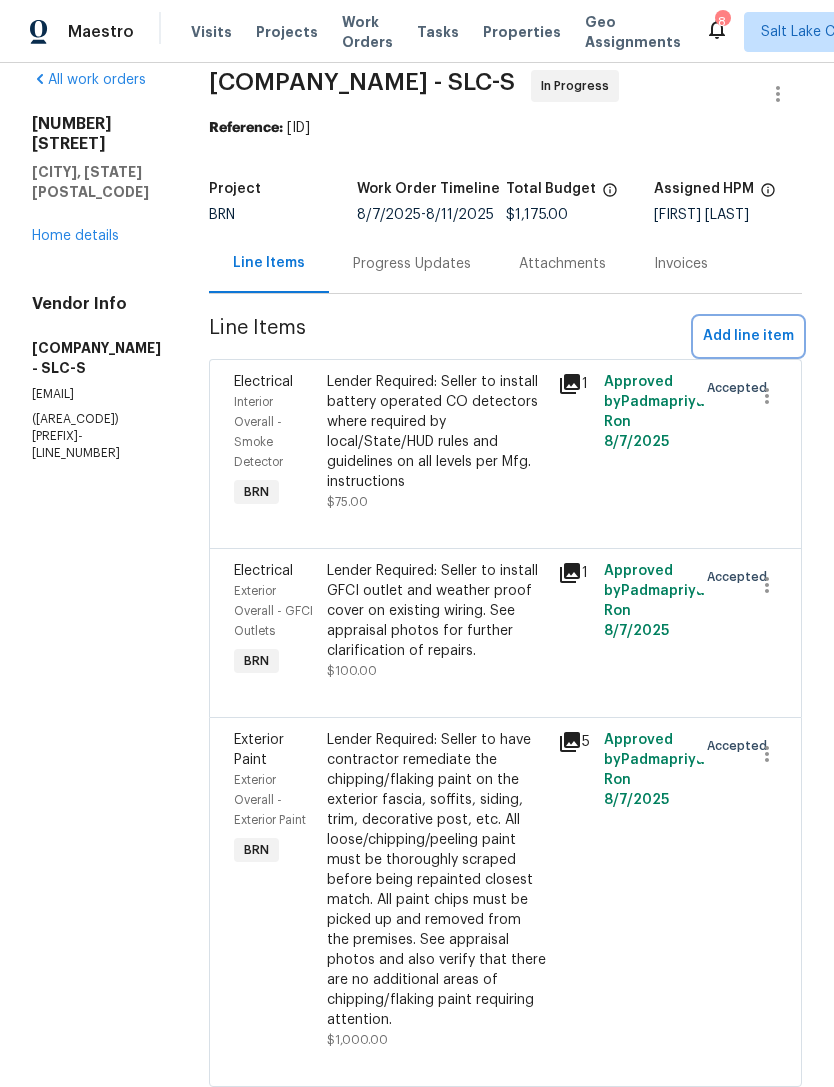 click on "Add line item" at bounding box center [748, 336] 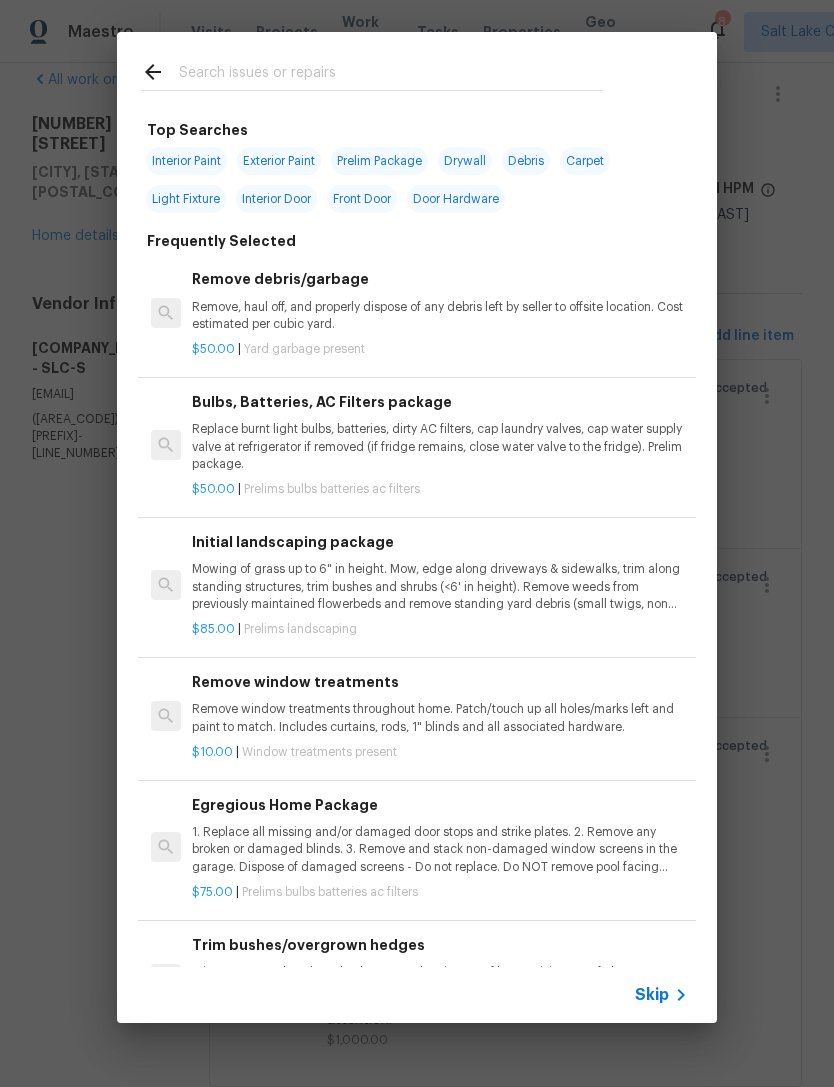 click on "Skip" at bounding box center (652, 995) 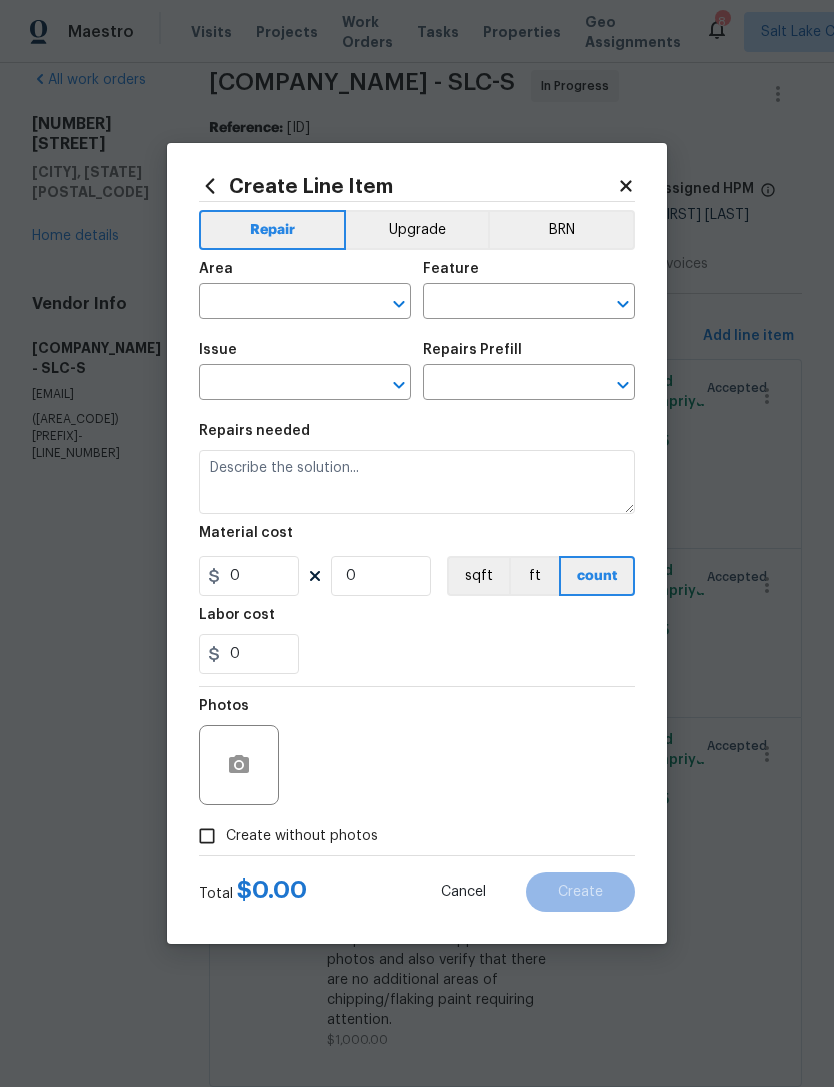 click at bounding box center (277, 303) 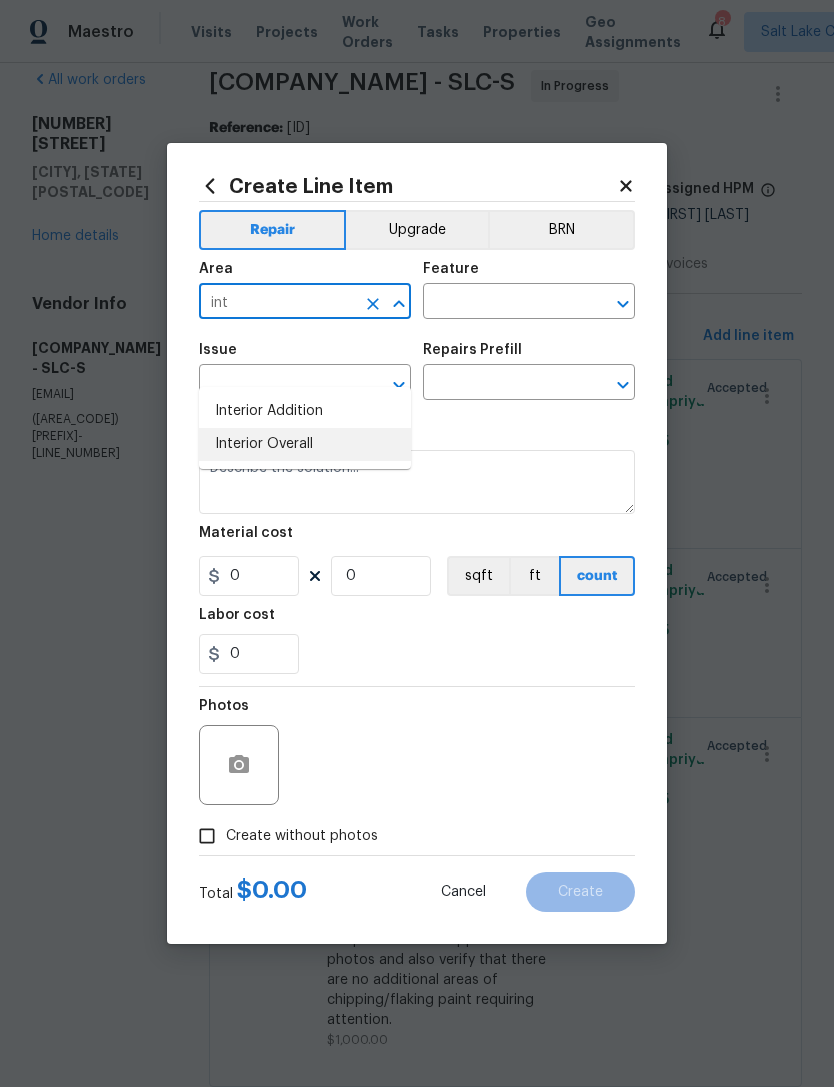 click on "Interior Overall" at bounding box center (305, 444) 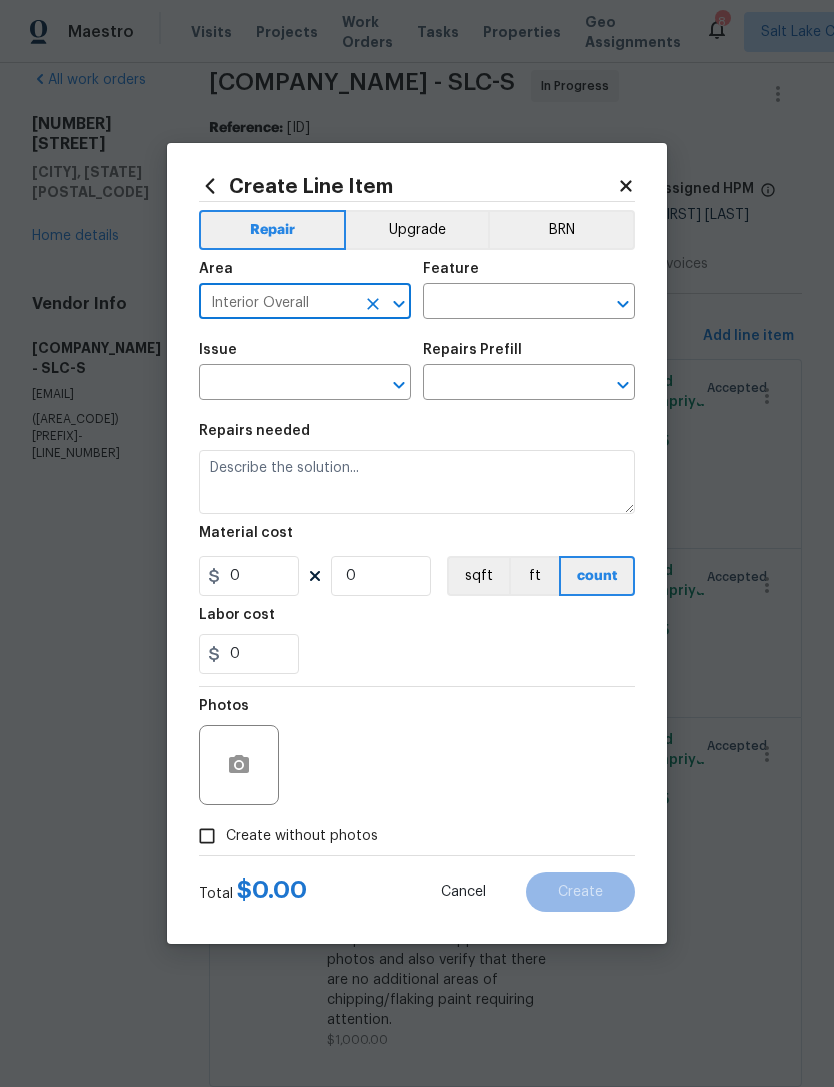 click at bounding box center [501, 303] 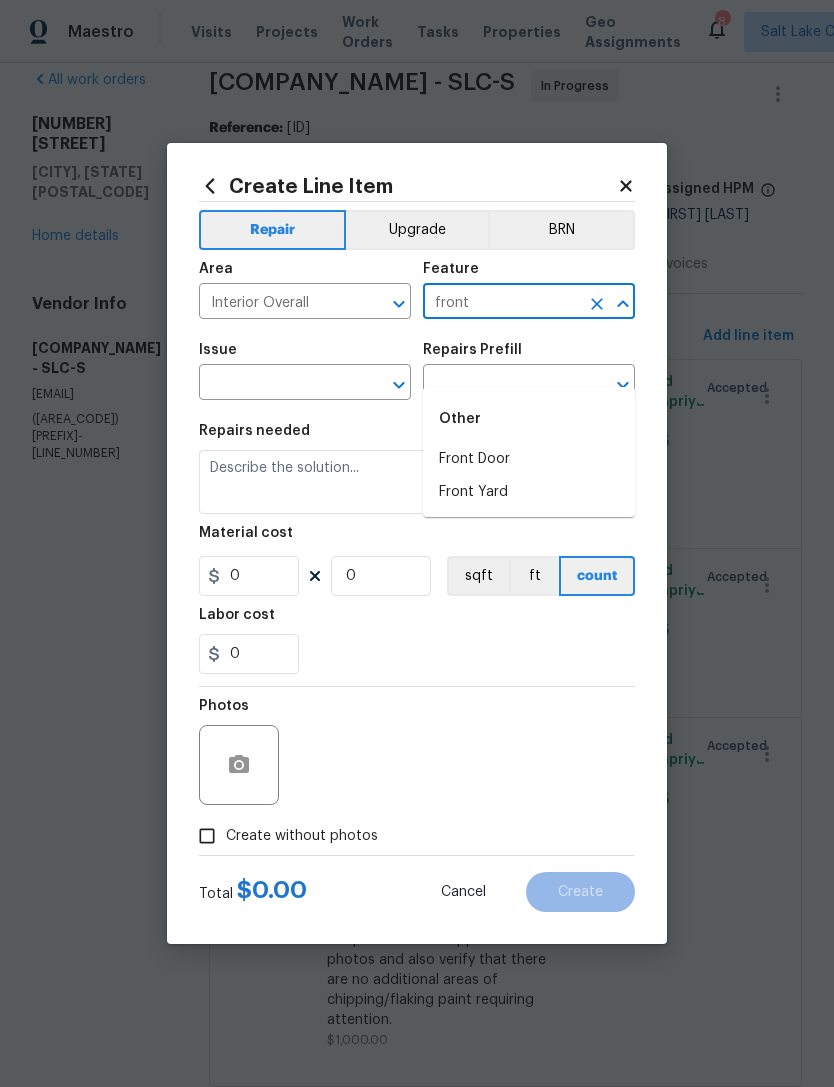 click on "Front Door" at bounding box center (529, 459) 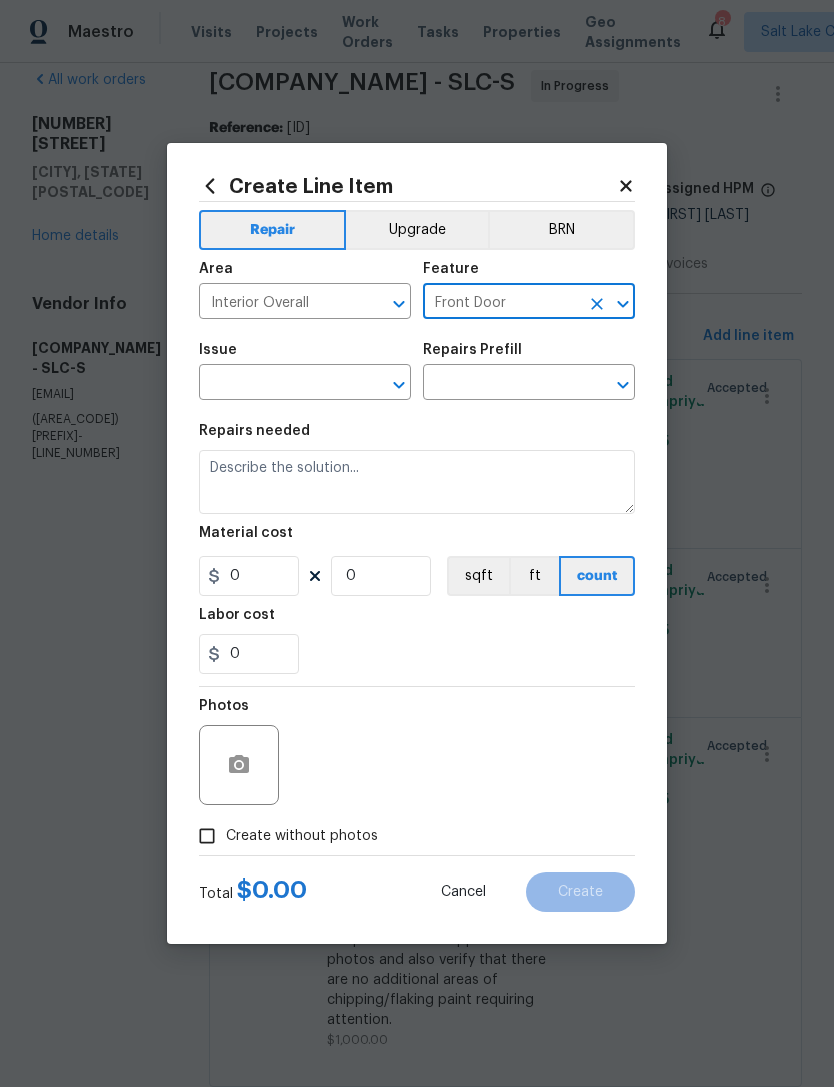 click at bounding box center (277, 384) 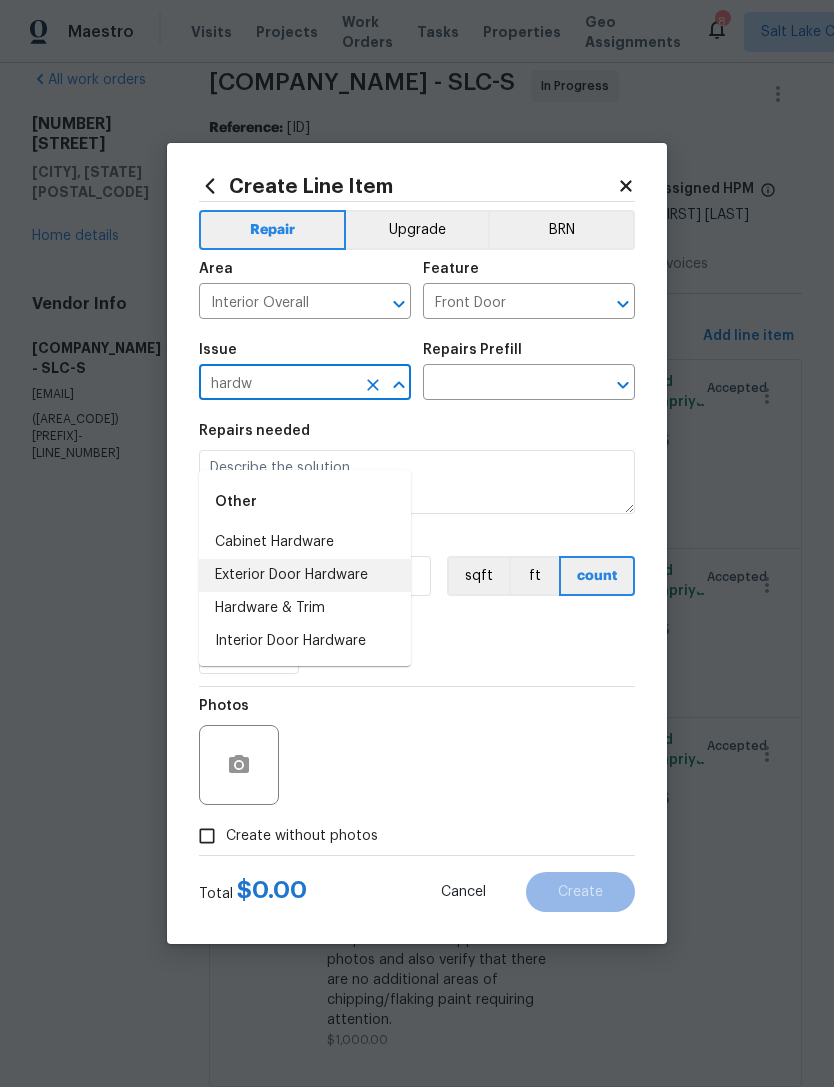 click on "Exterior Door Hardware" at bounding box center [305, 575] 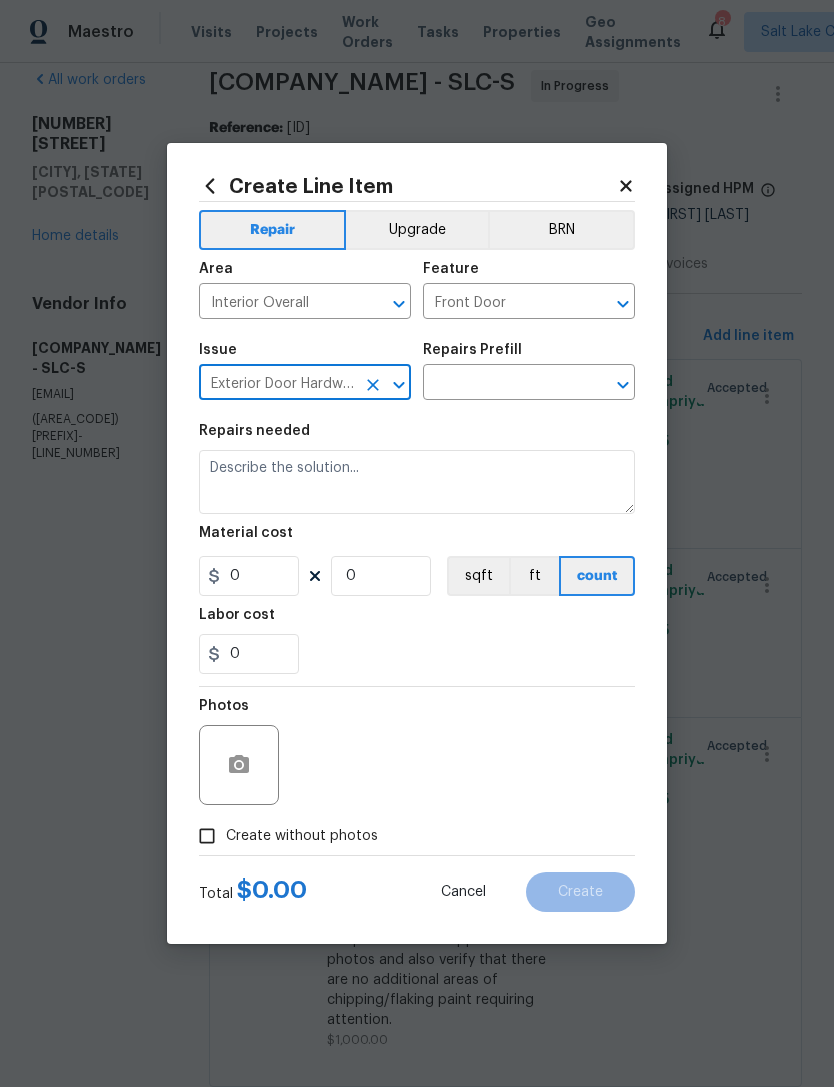 click at bounding box center (501, 384) 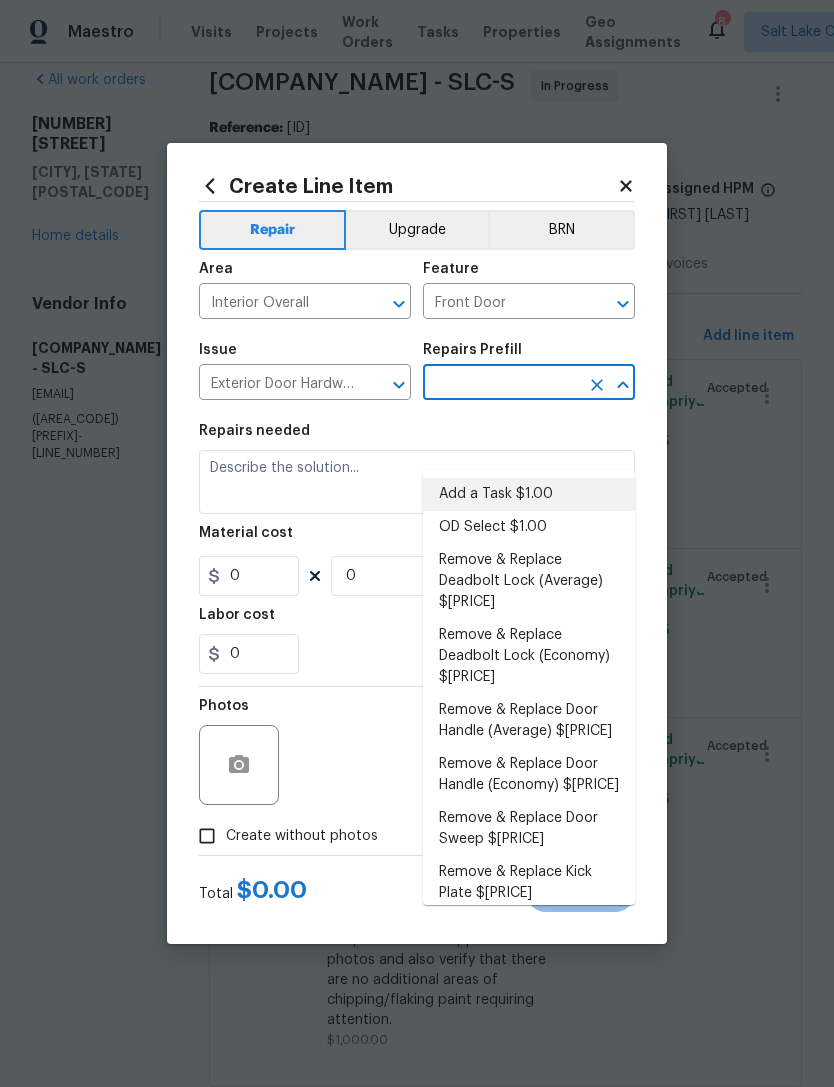 click on "Add a Task $1.00" at bounding box center (529, 494) 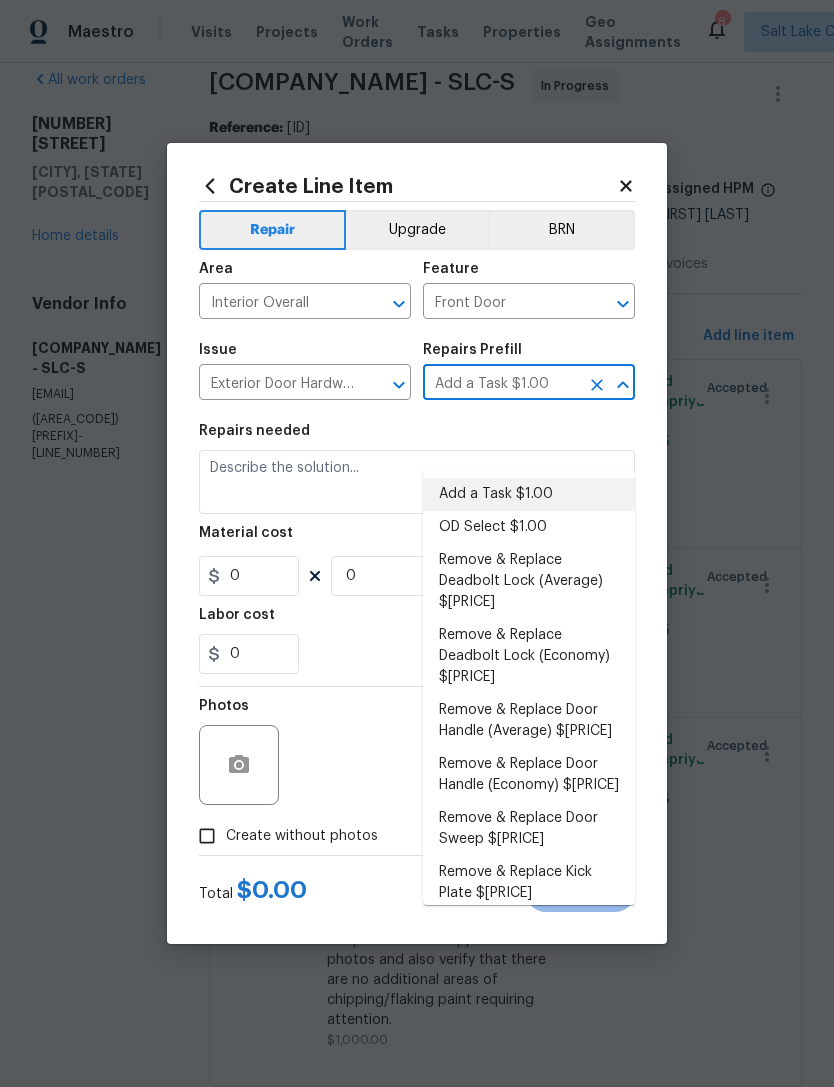 type on "Interior Door" 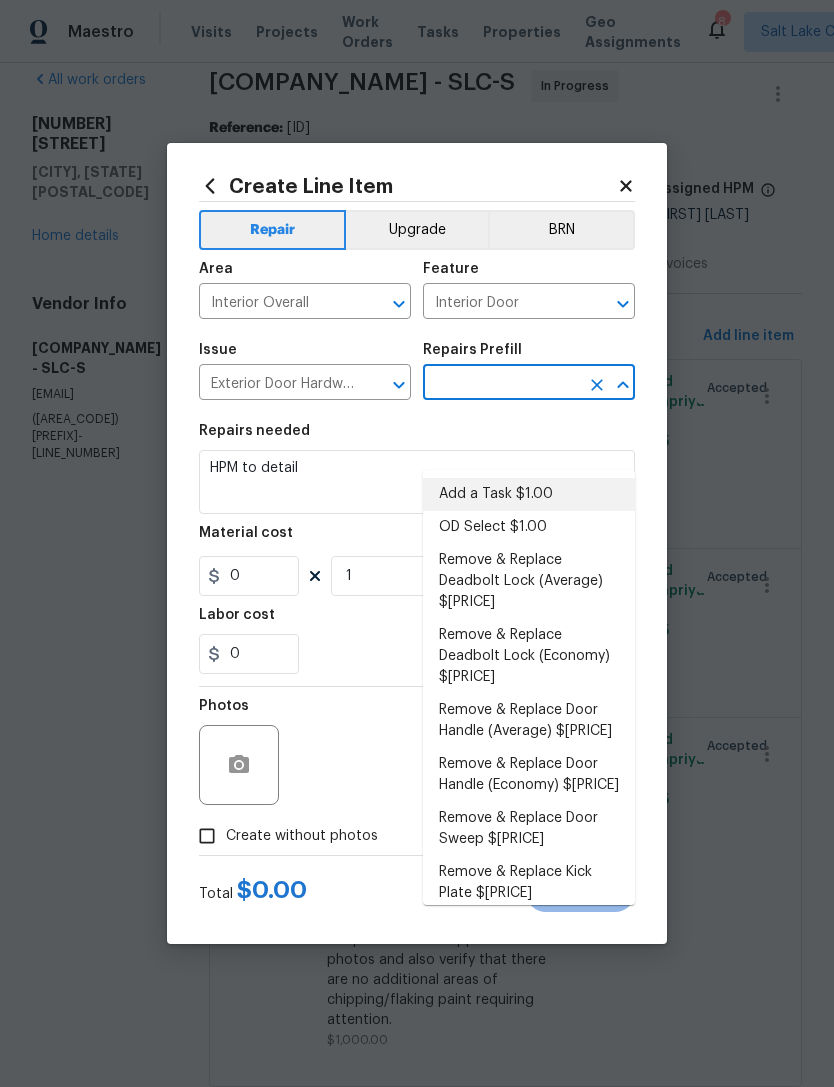 type on "Add a Task $1.00" 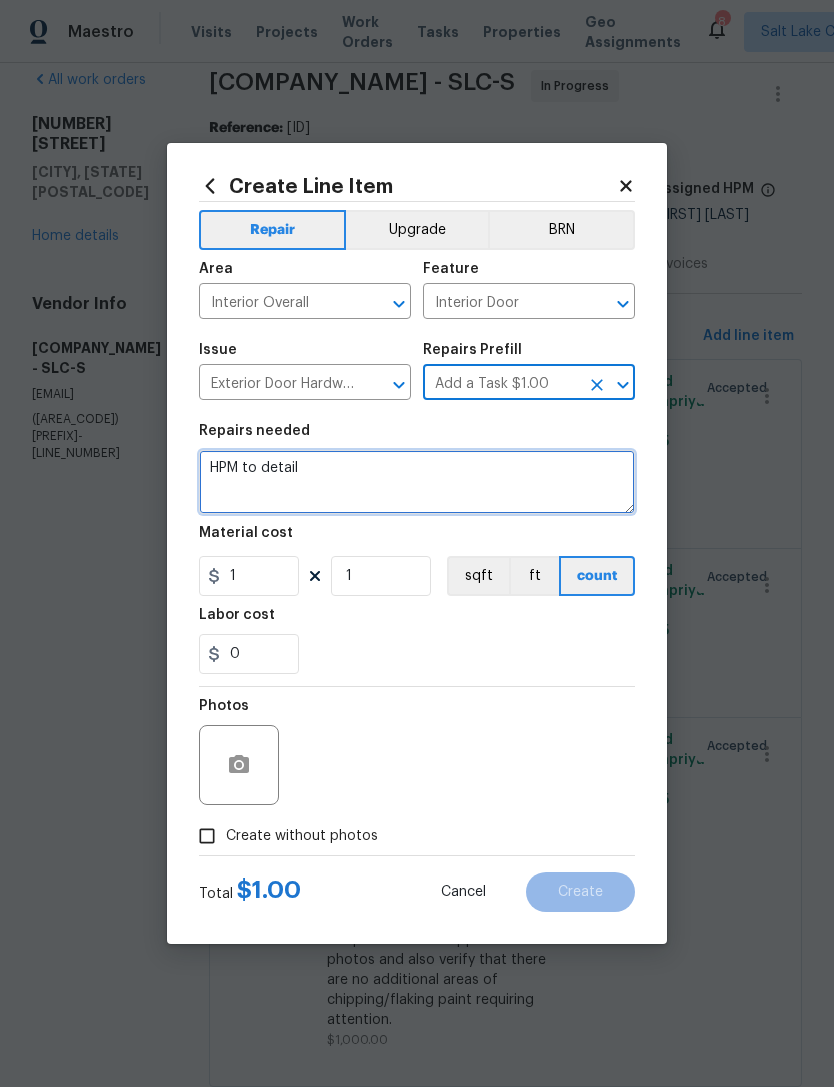 click on "HPM to detail" at bounding box center (417, 482) 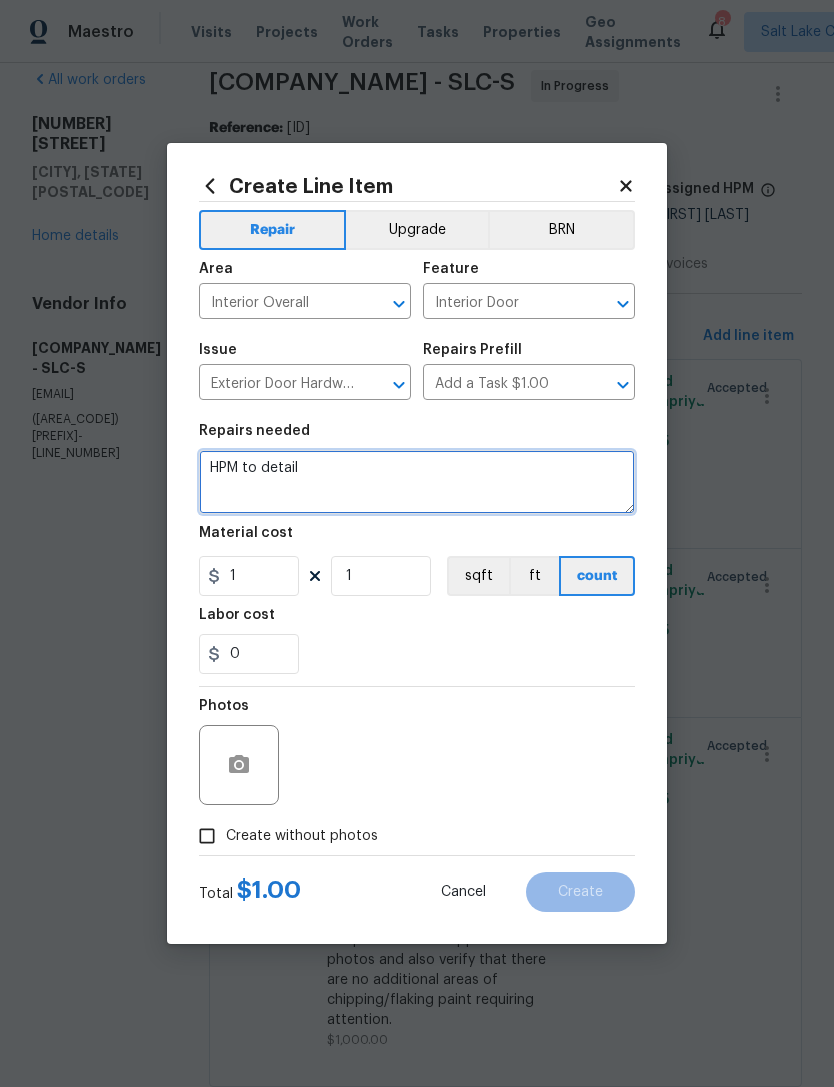 click on "HPM to detail" at bounding box center (417, 482) 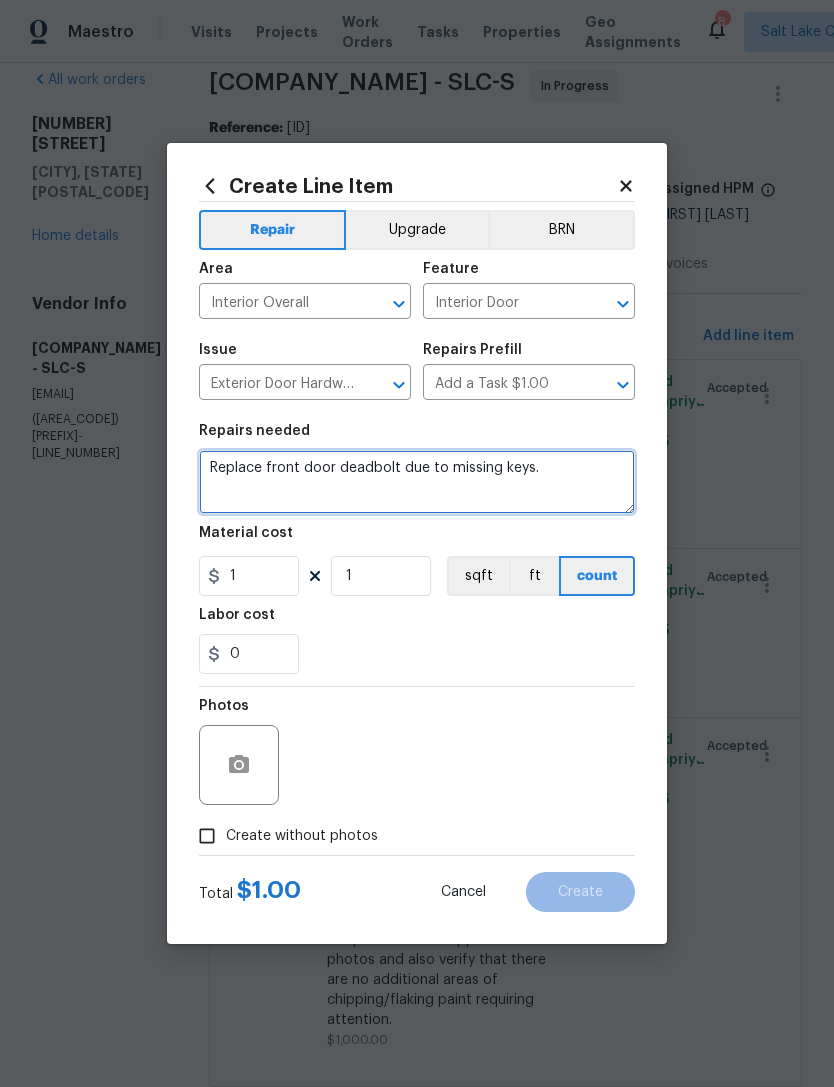 type on "Replace front door deadbolt due to missing keys." 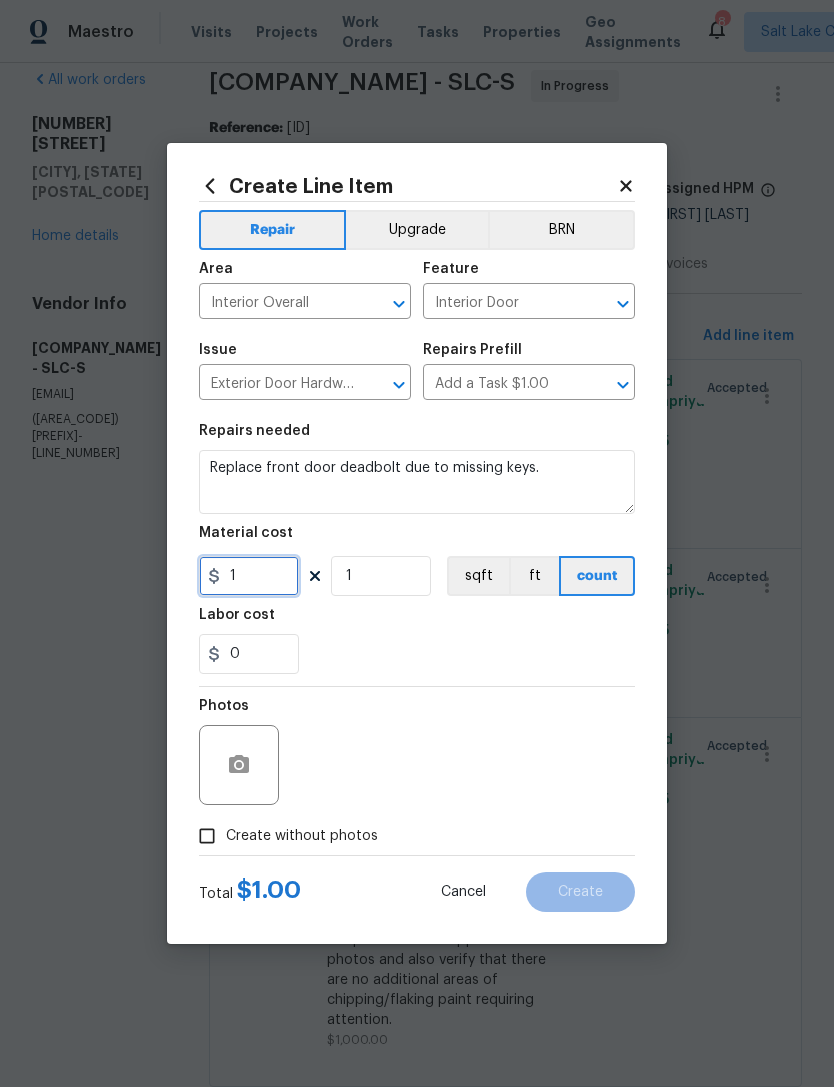 click on "1" at bounding box center [249, 576] 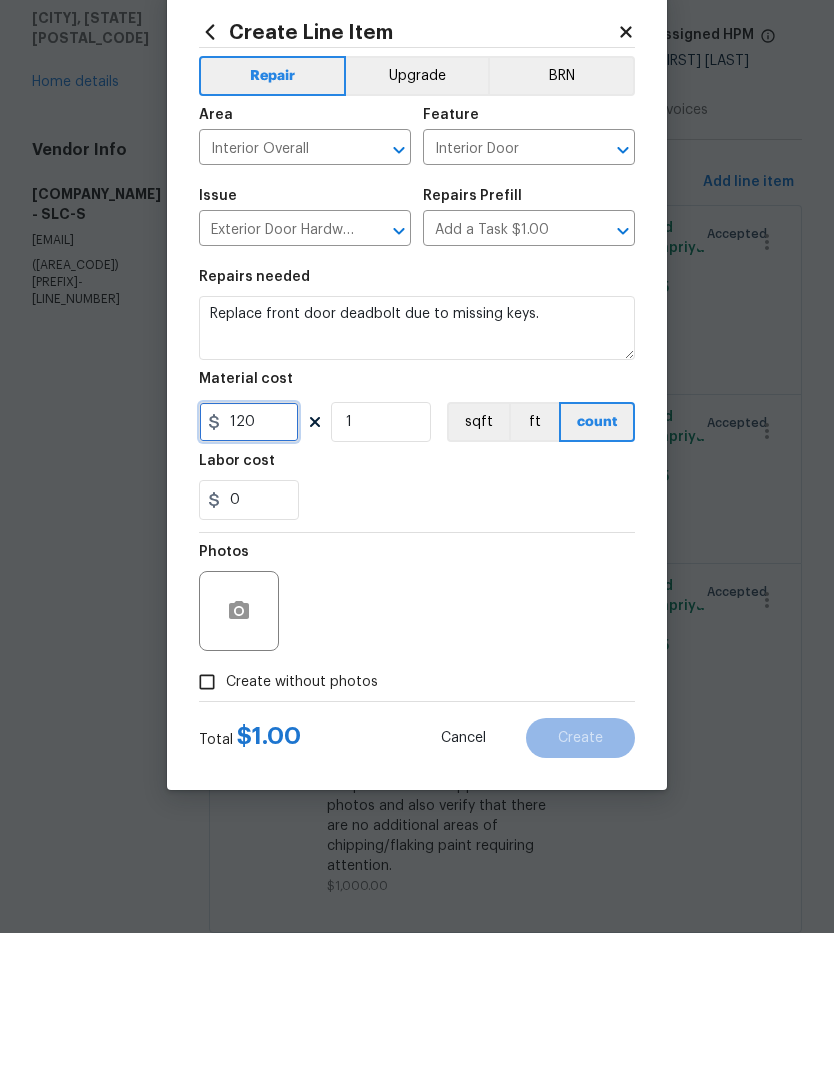 type on "120" 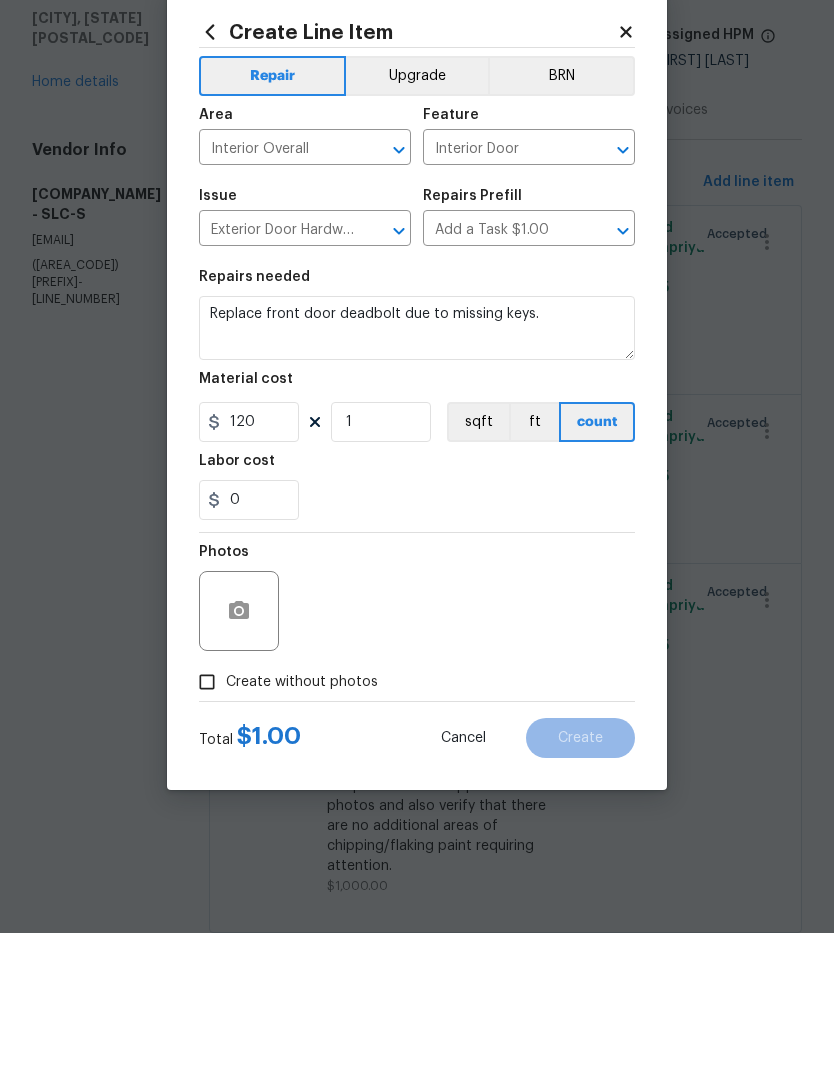 click on "Create without photos" at bounding box center (207, 836) 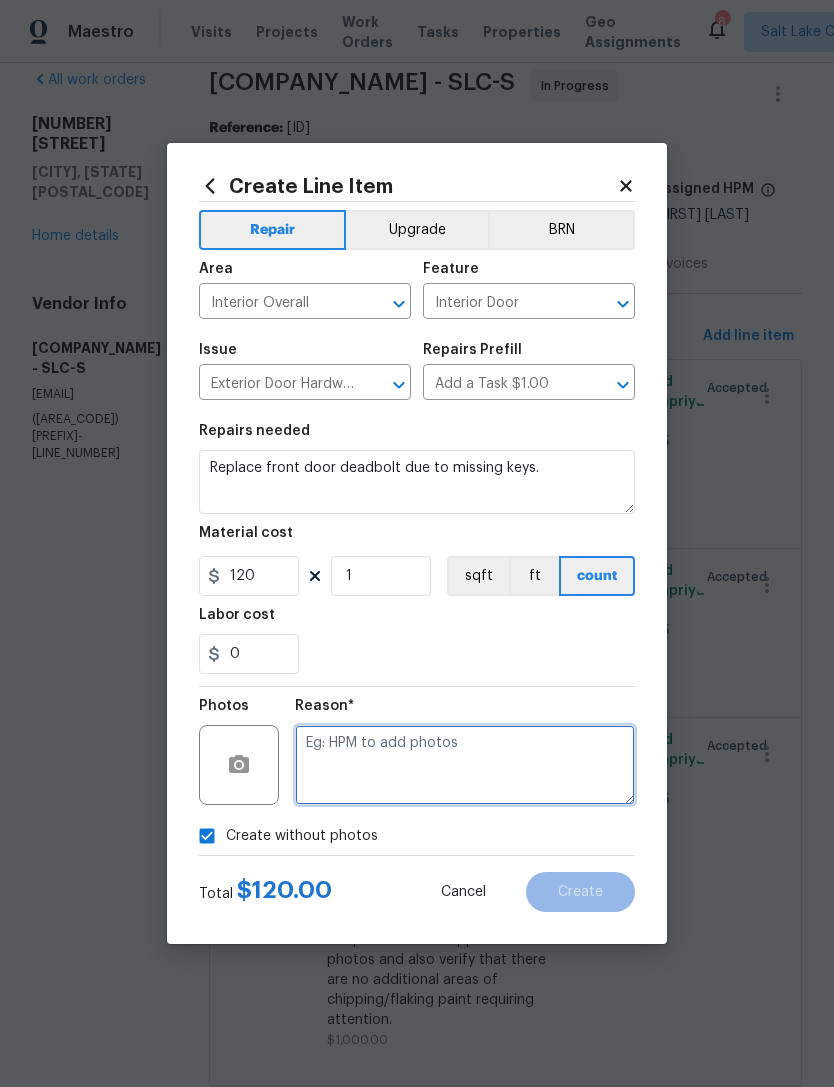 click at bounding box center (465, 765) 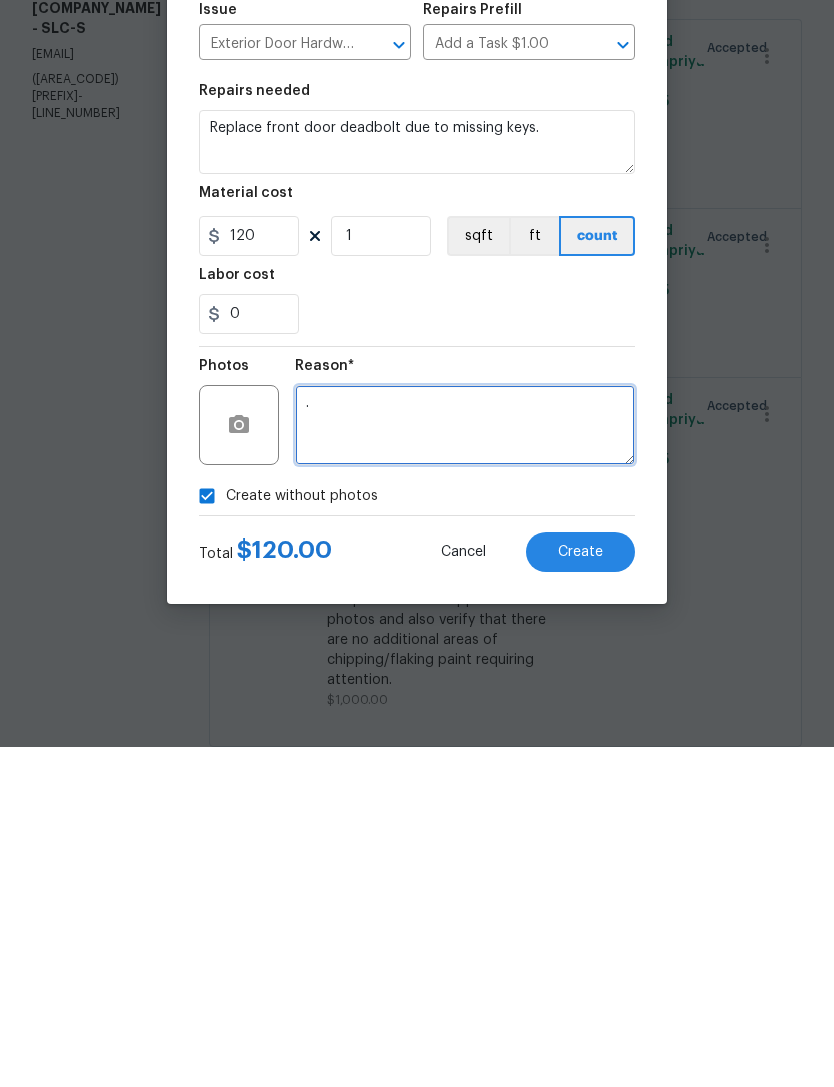 type on "." 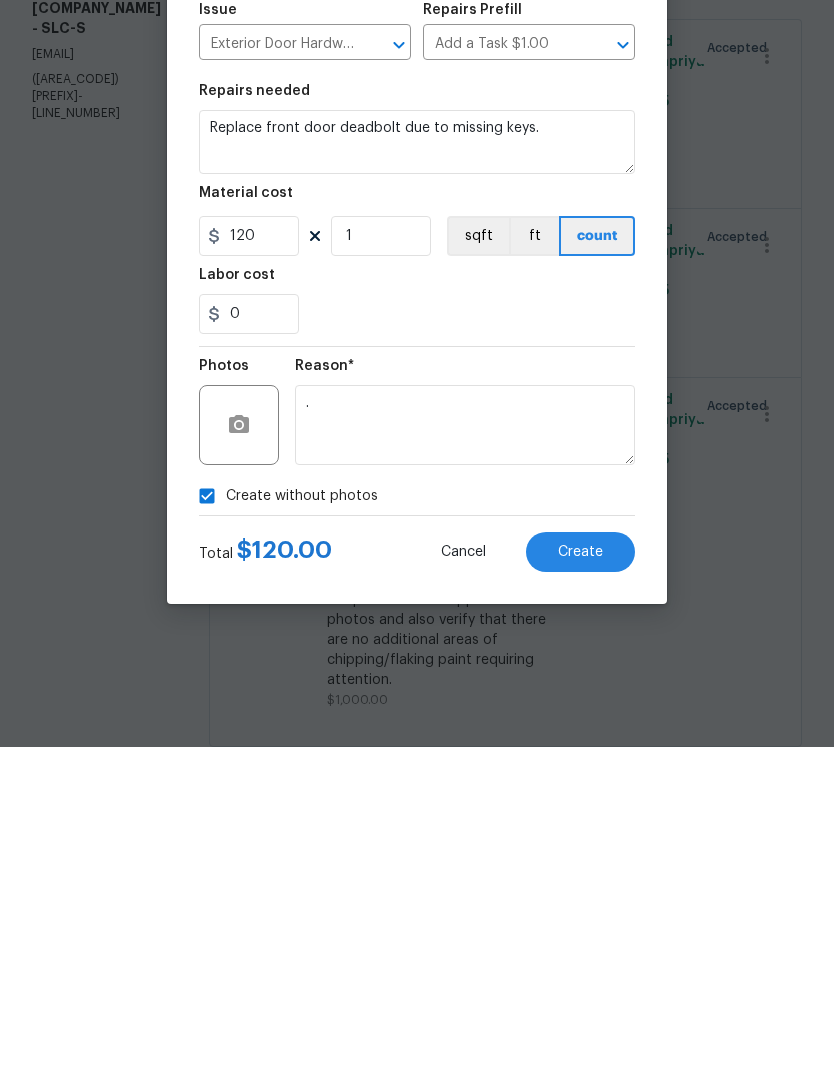 click on "Create" at bounding box center [580, 892] 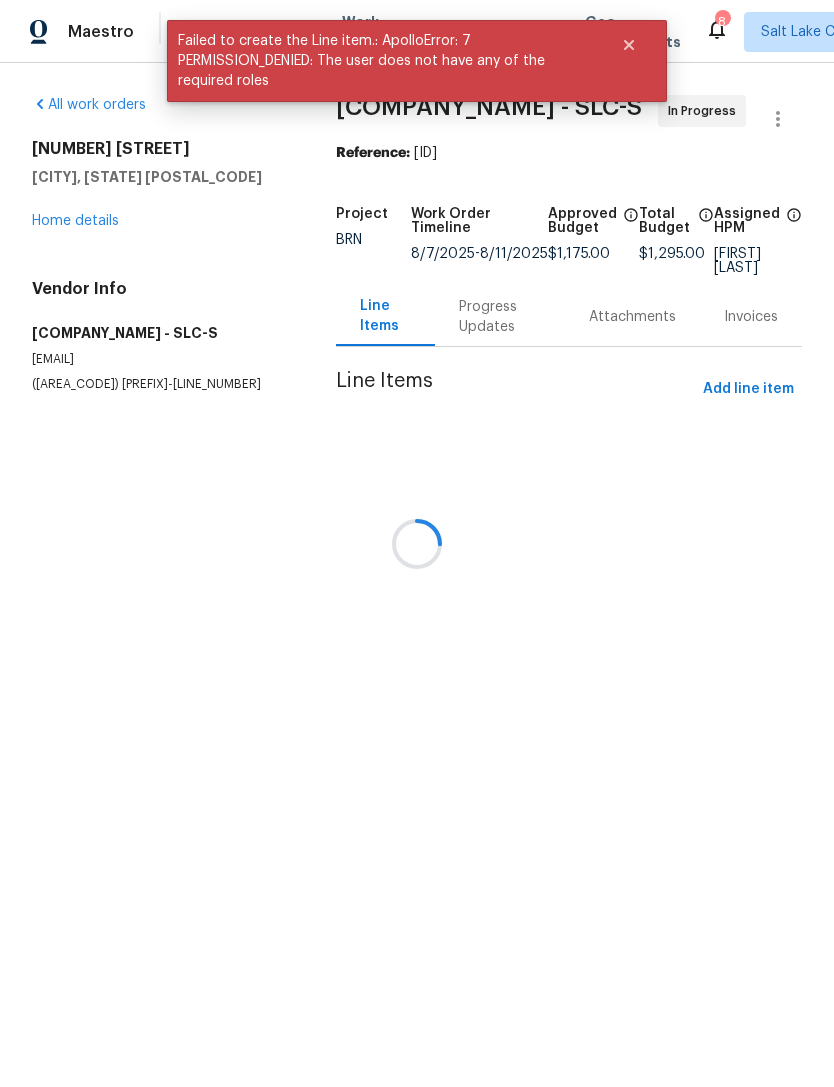 scroll, scrollTop: 0, scrollLeft: 0, axis: both 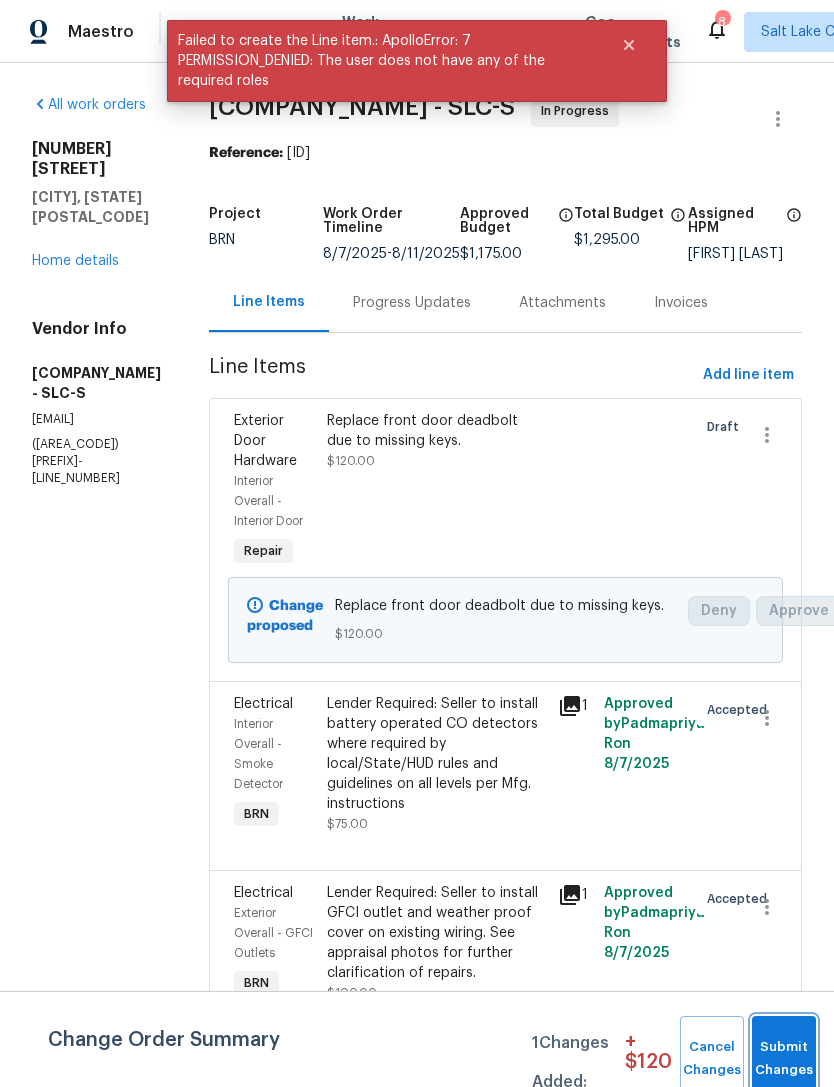 click on "Submit Changes" at bounding box center (784, 1059) 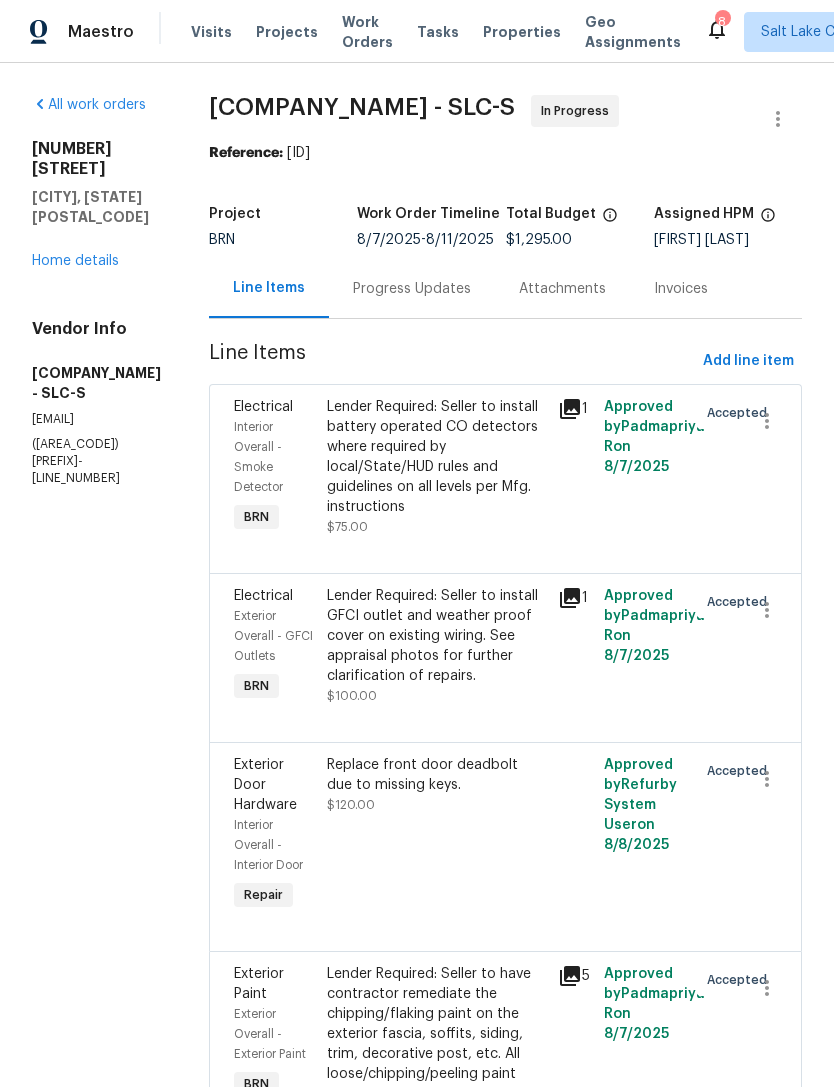 click on "[NUMBER] [STREET] [CITY], [STATE] [POSTAL_CODE] Home details" at bounding box center (96, 205) 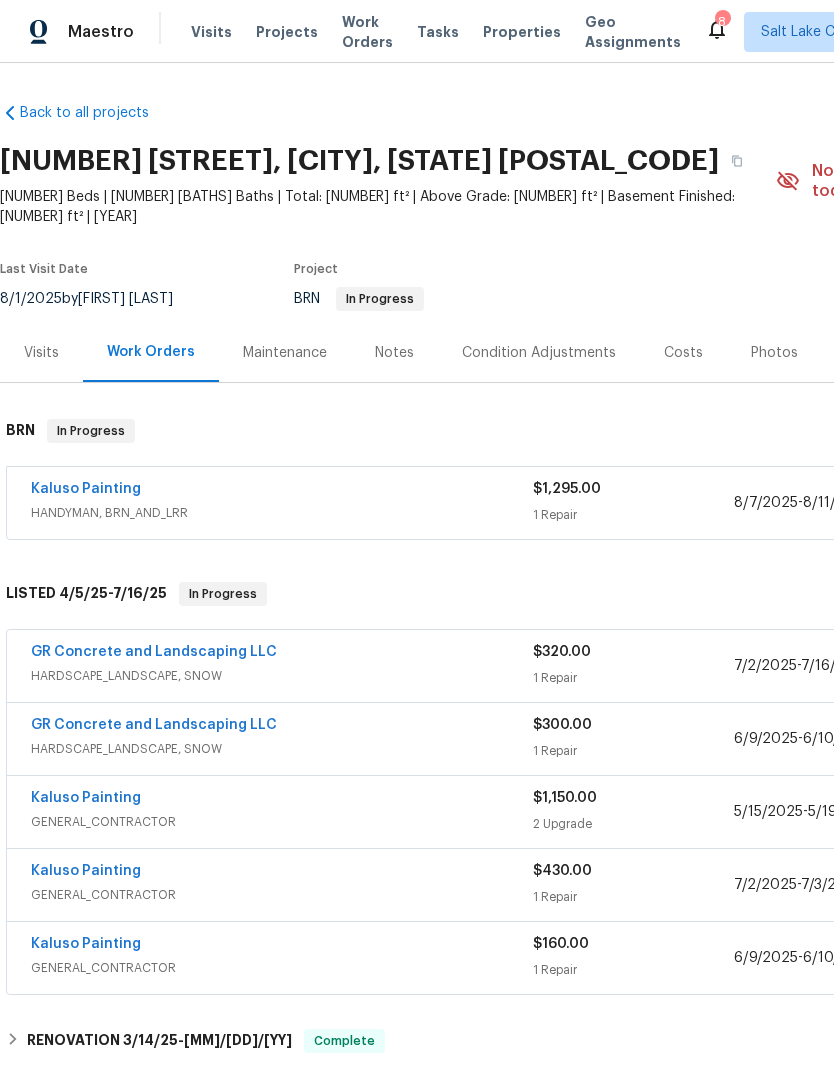 click on "Notes" at bounding box center (394, 353) 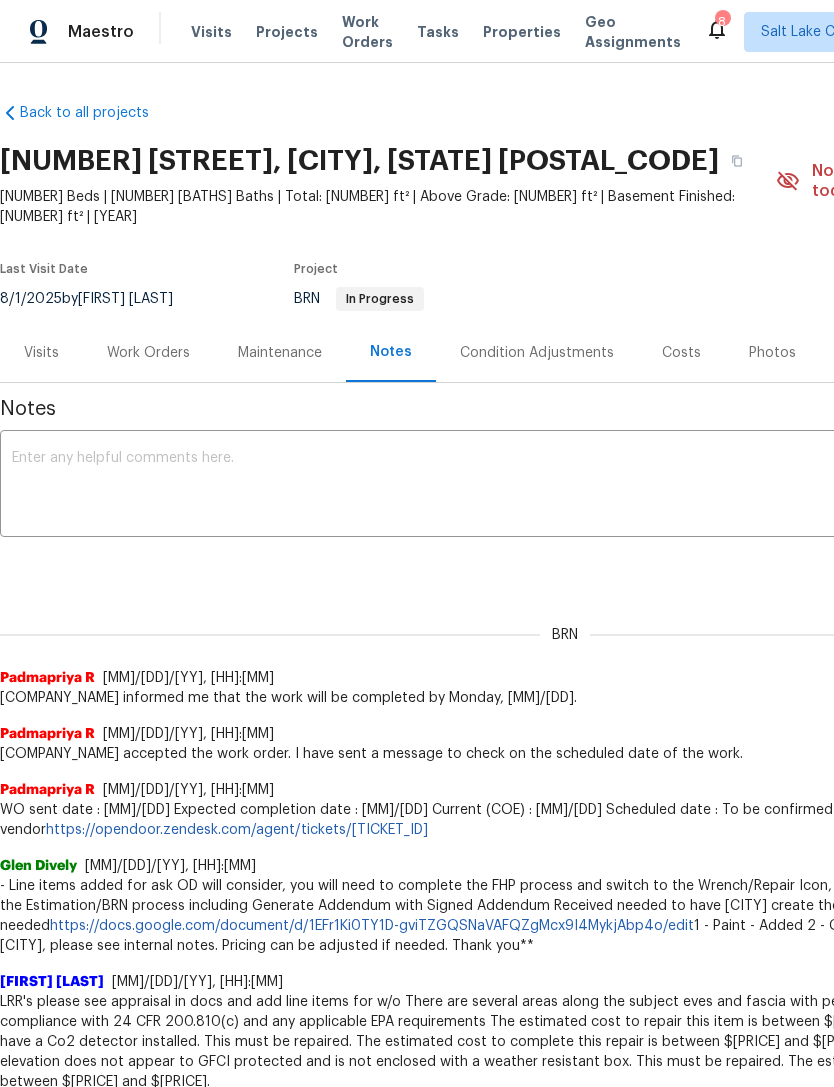 click at bounding box center (565, 486) 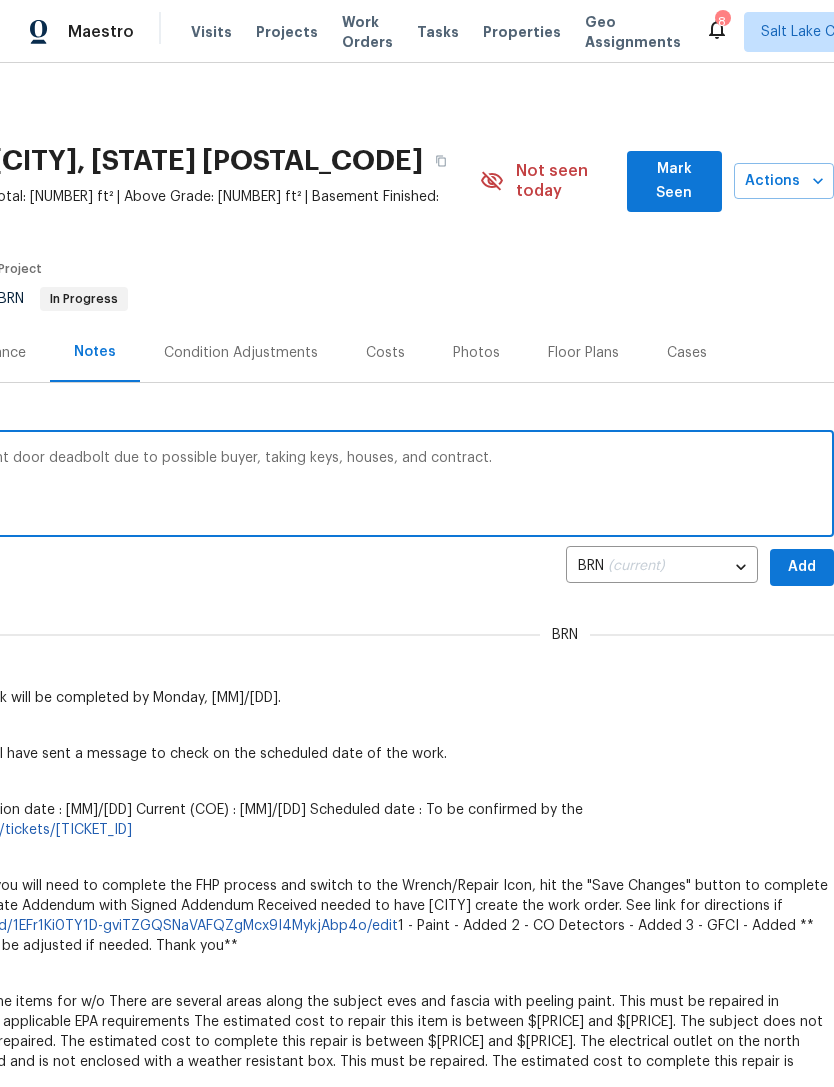 scroll, scrollTop: 0, scrollLeft: 296, axis: horizontal 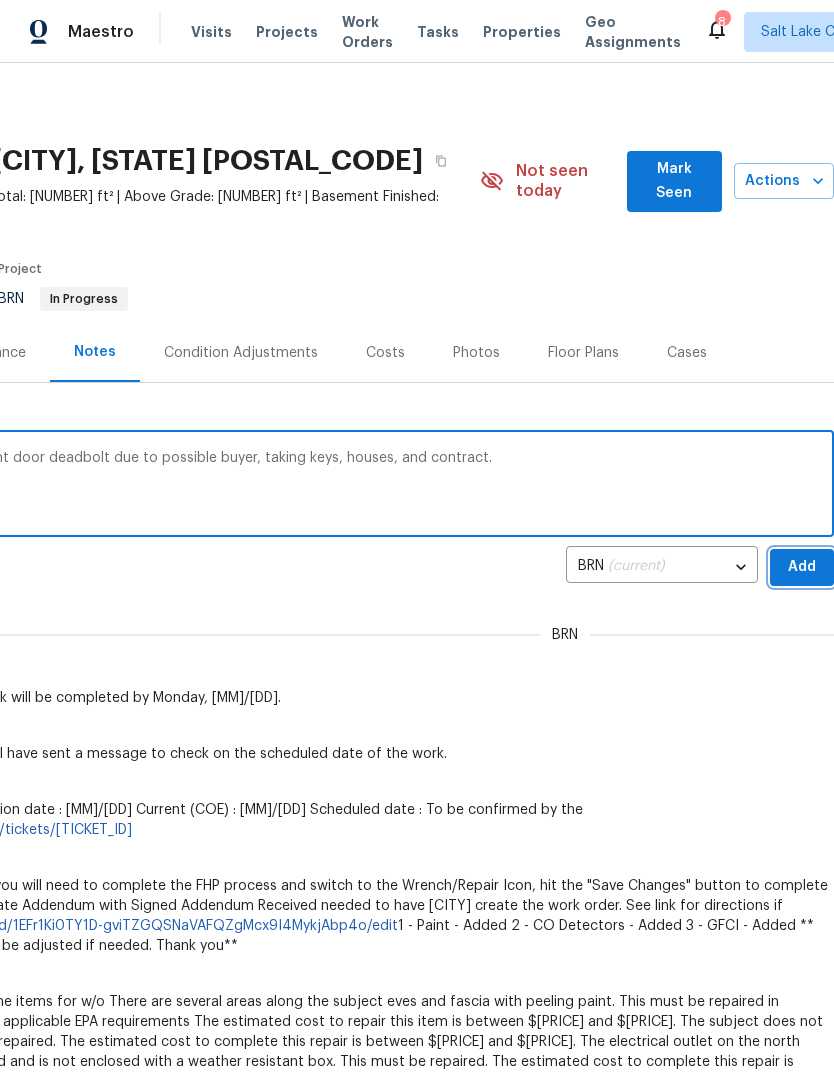 click on "Add" at bounding box center (802, 567) 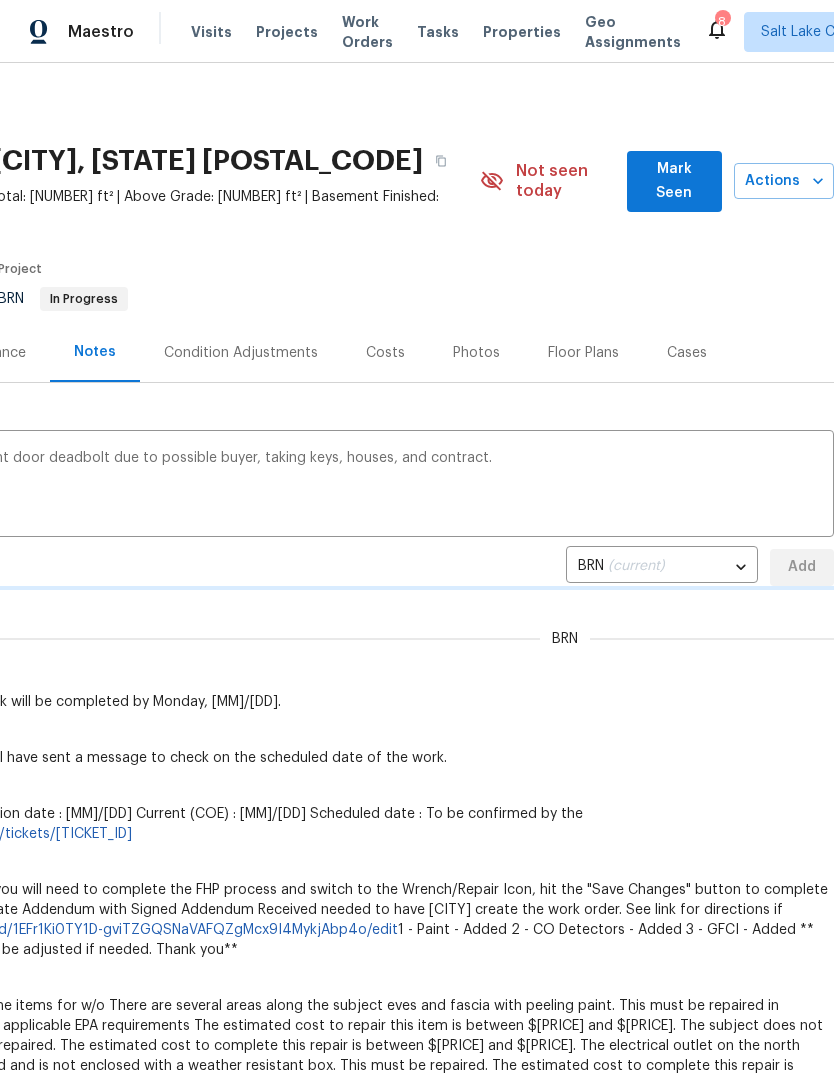 type 